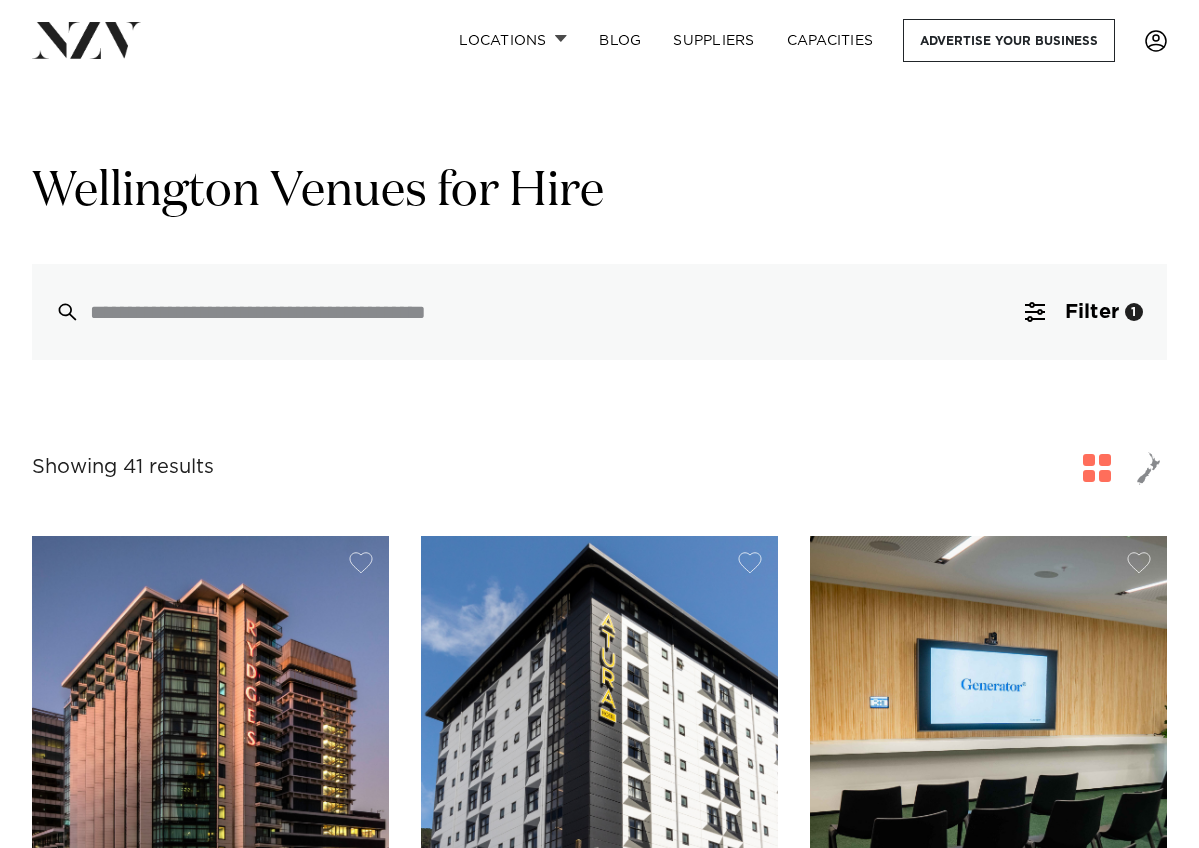 scroll, scrollTop: 0, scrollLeft: 0, axis: both 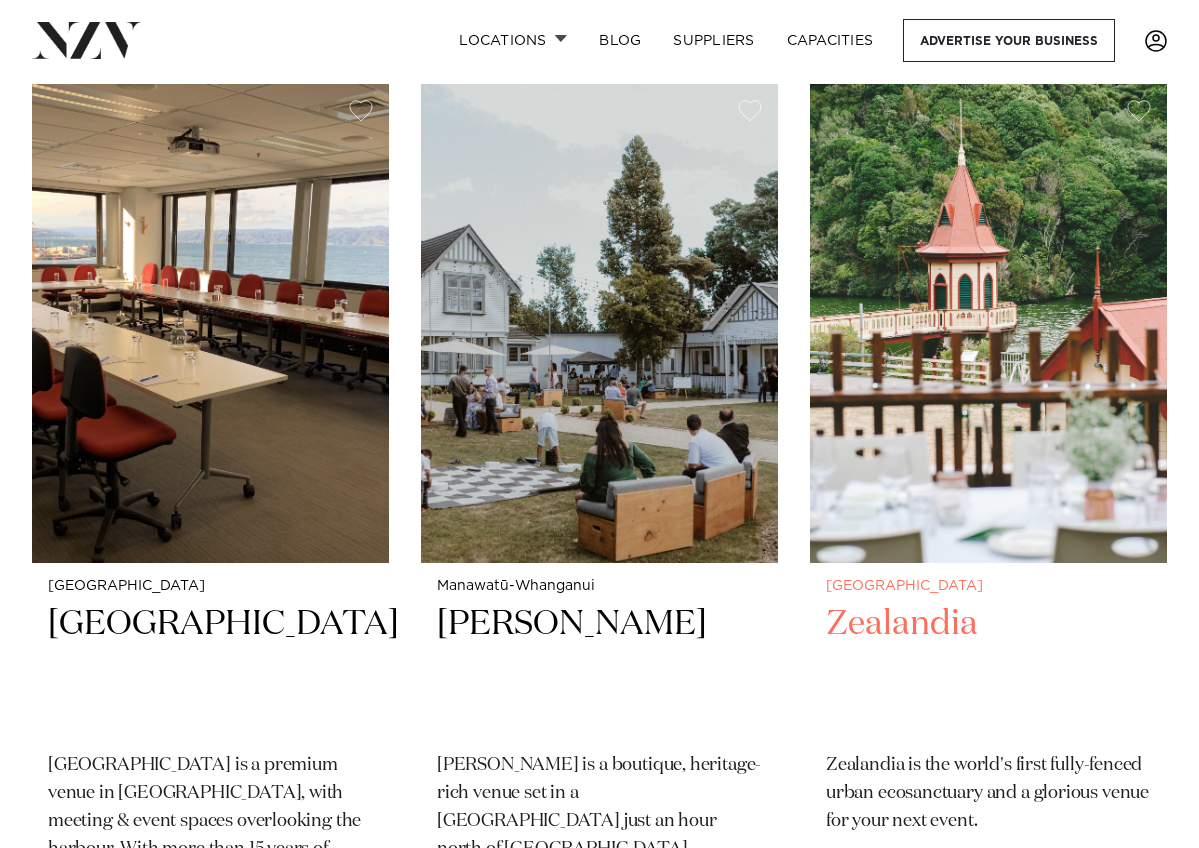 click at bounding box center (988, 323) 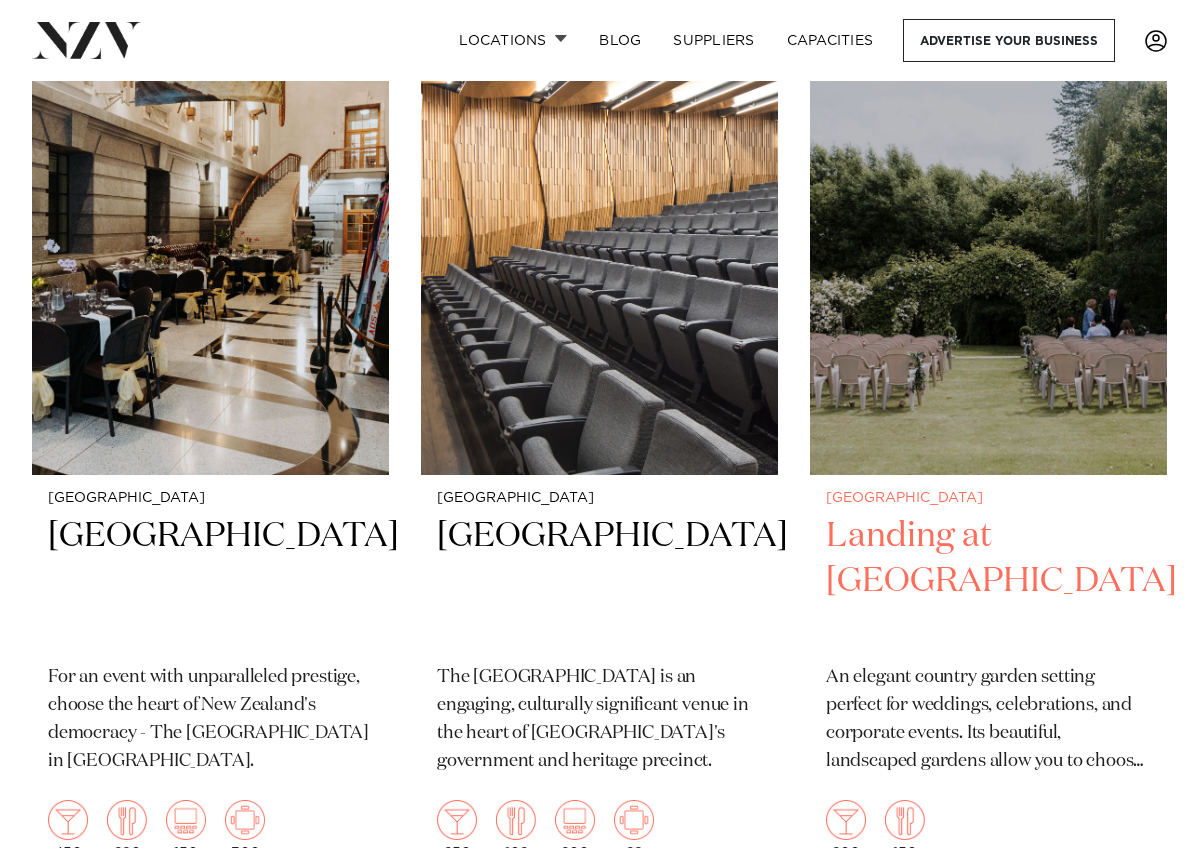 scroll, scrollTop: 5057, scrollLeft: 0, axis: vertical 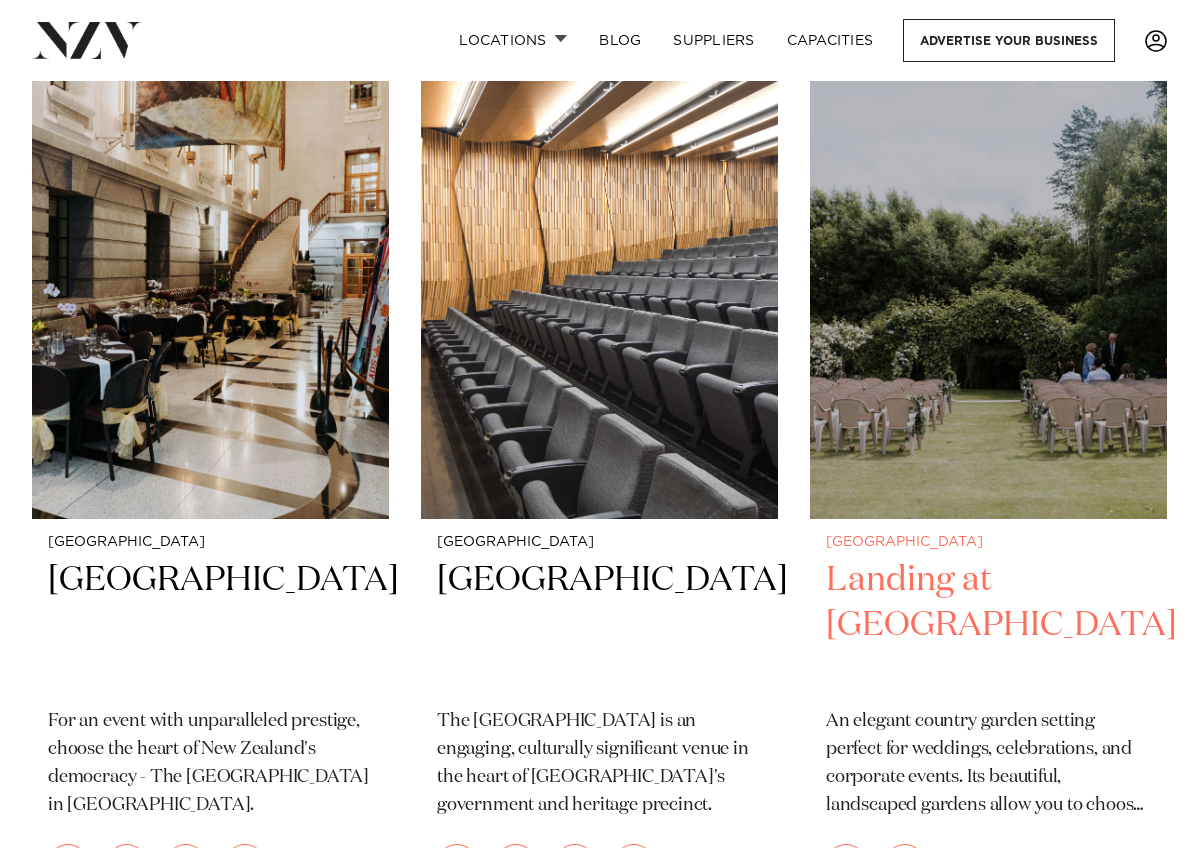 click at bounding box center [988, 279] 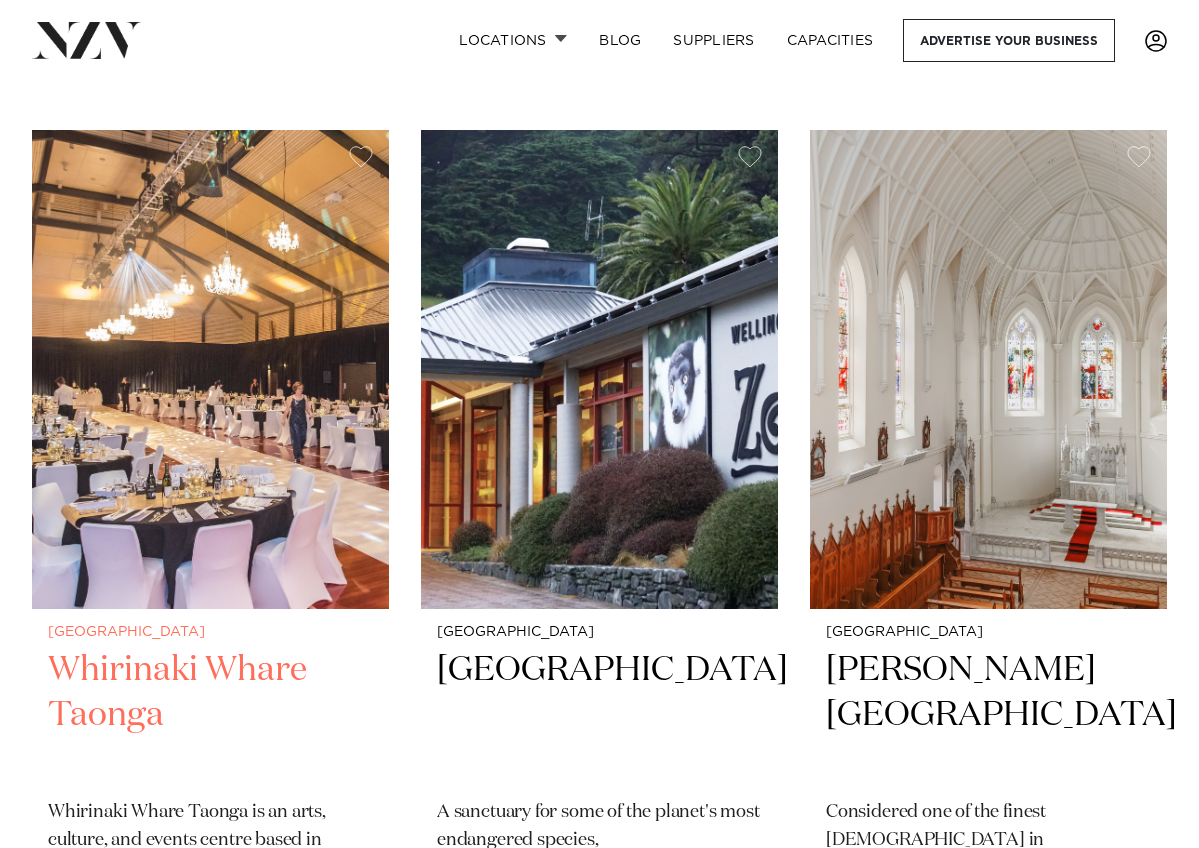 scroll, scrollTop: 6836, scrollLeft: 0, axis: vertical 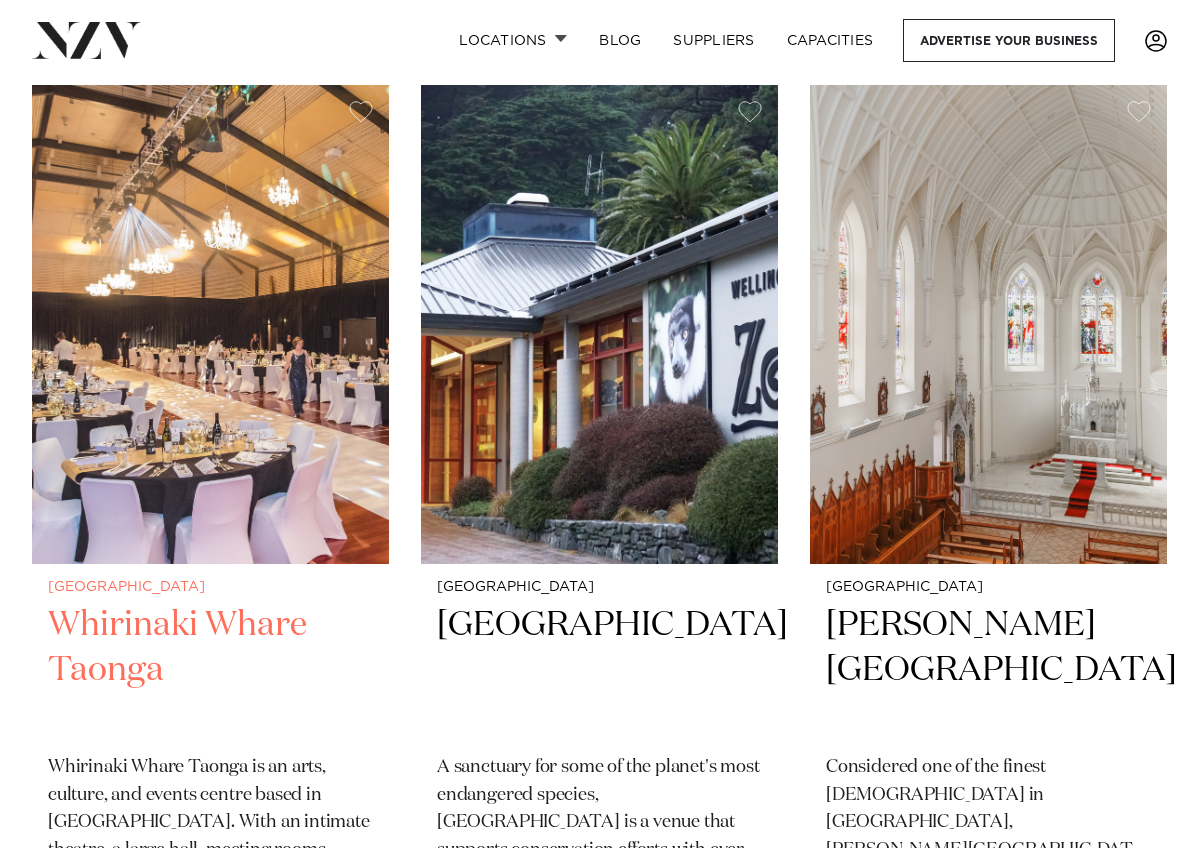 click at bounding box center (210, 324) 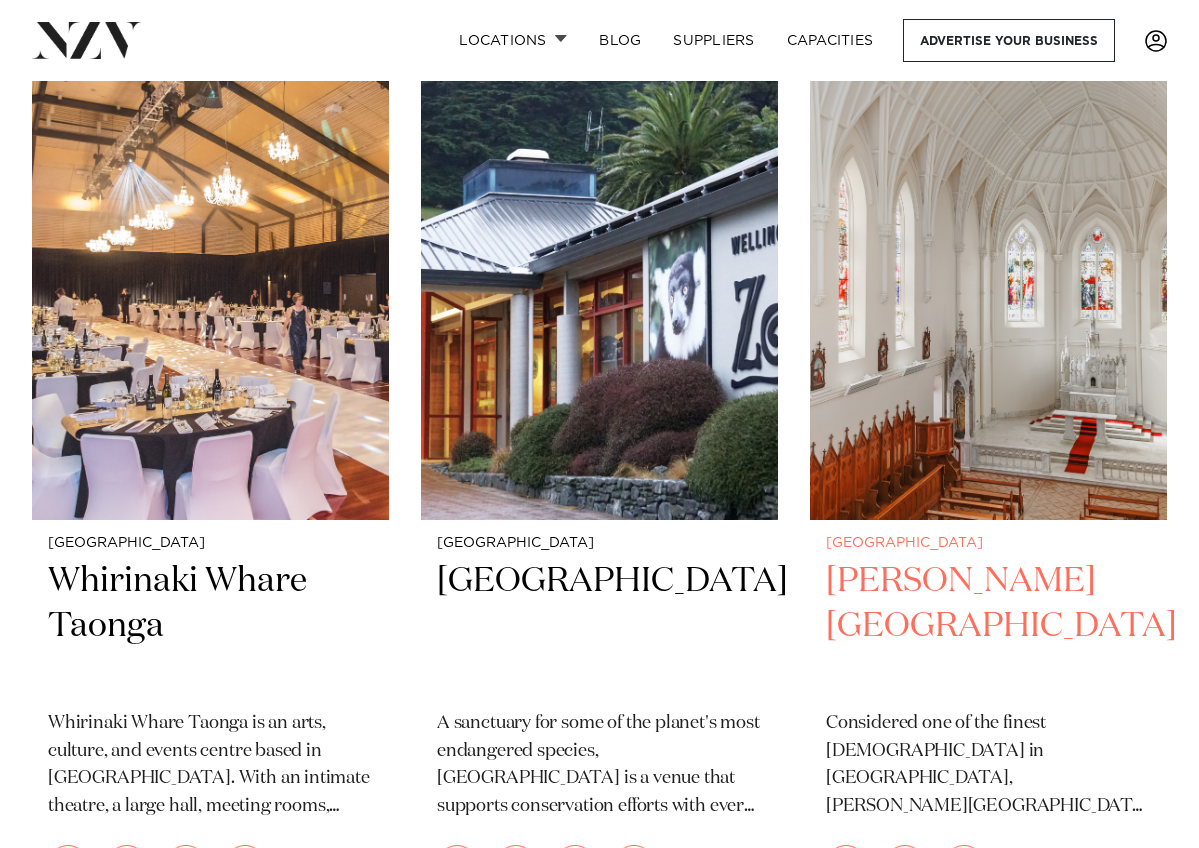 scroll, scrollTop: 6883, scrollLeft: 0, axis: vertical 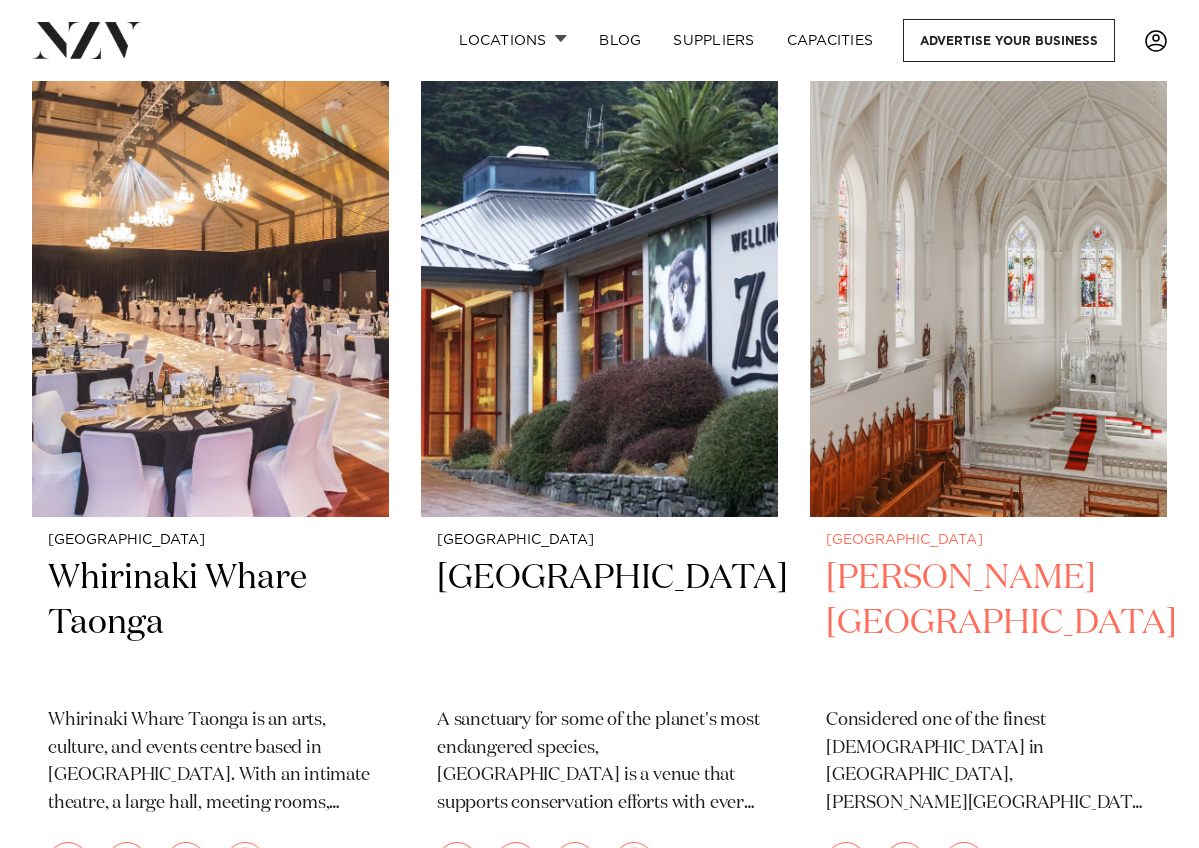 click at bounding box center (988, 277) 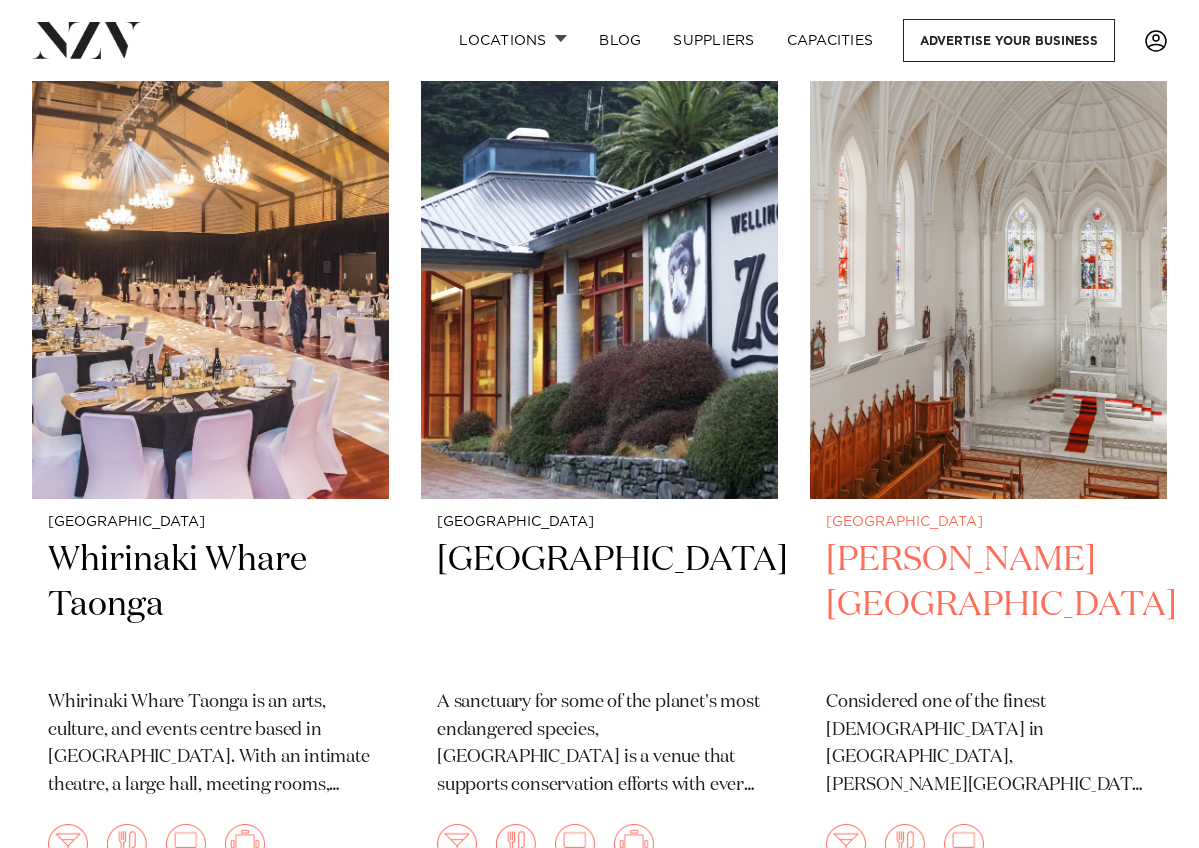 scroll, scrollTop: 6887, scrollLeft: 0, axis: vertical 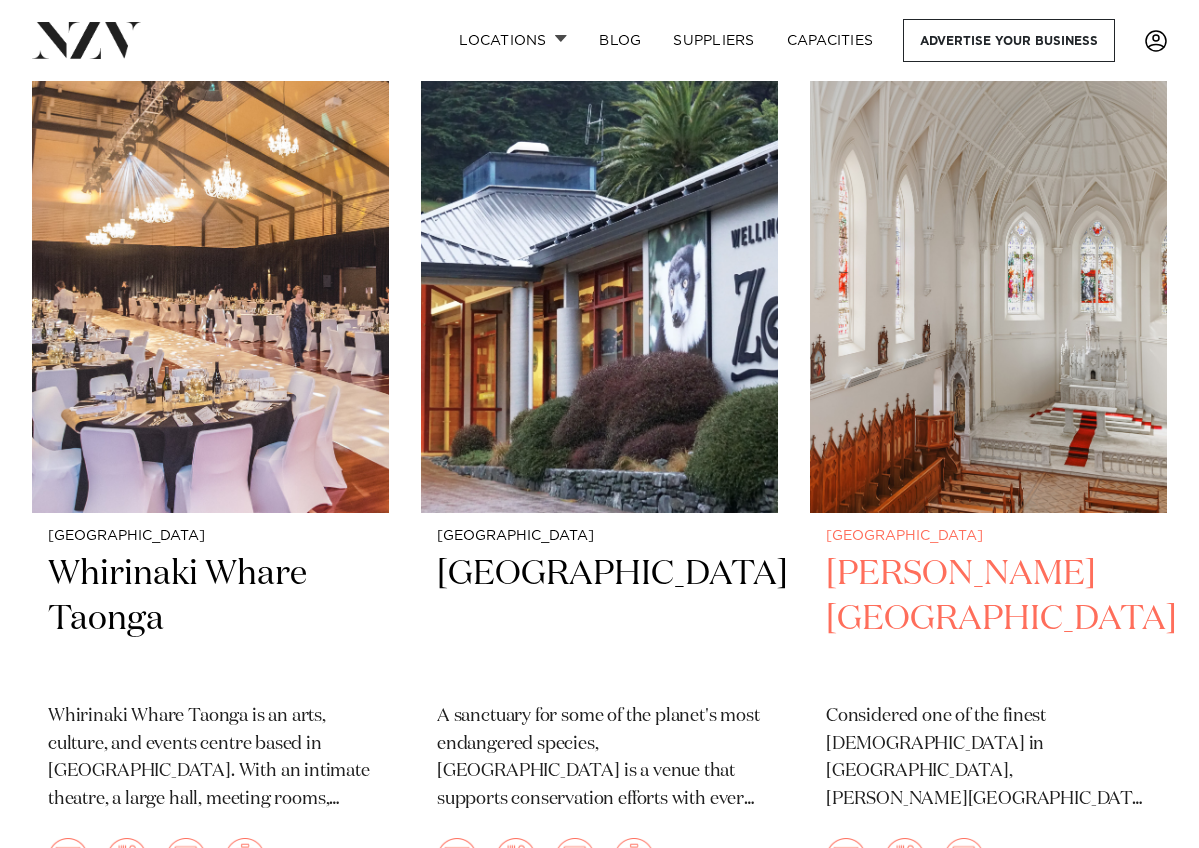click on "[PERSON_NAME][GEOGRAPHIC_DATA]" at bounding box center [988, 619] 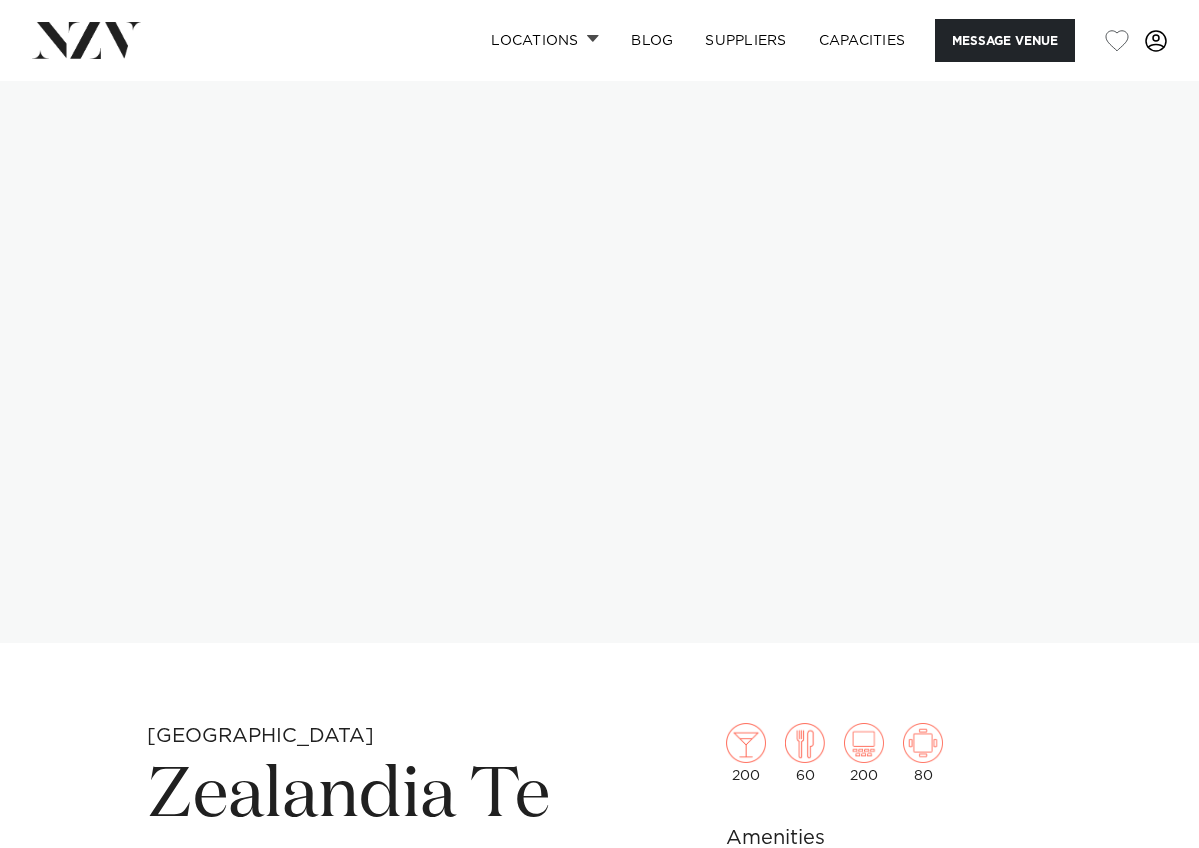 scroll, scrollTop: 0, scrollLeft: 0, axis: both 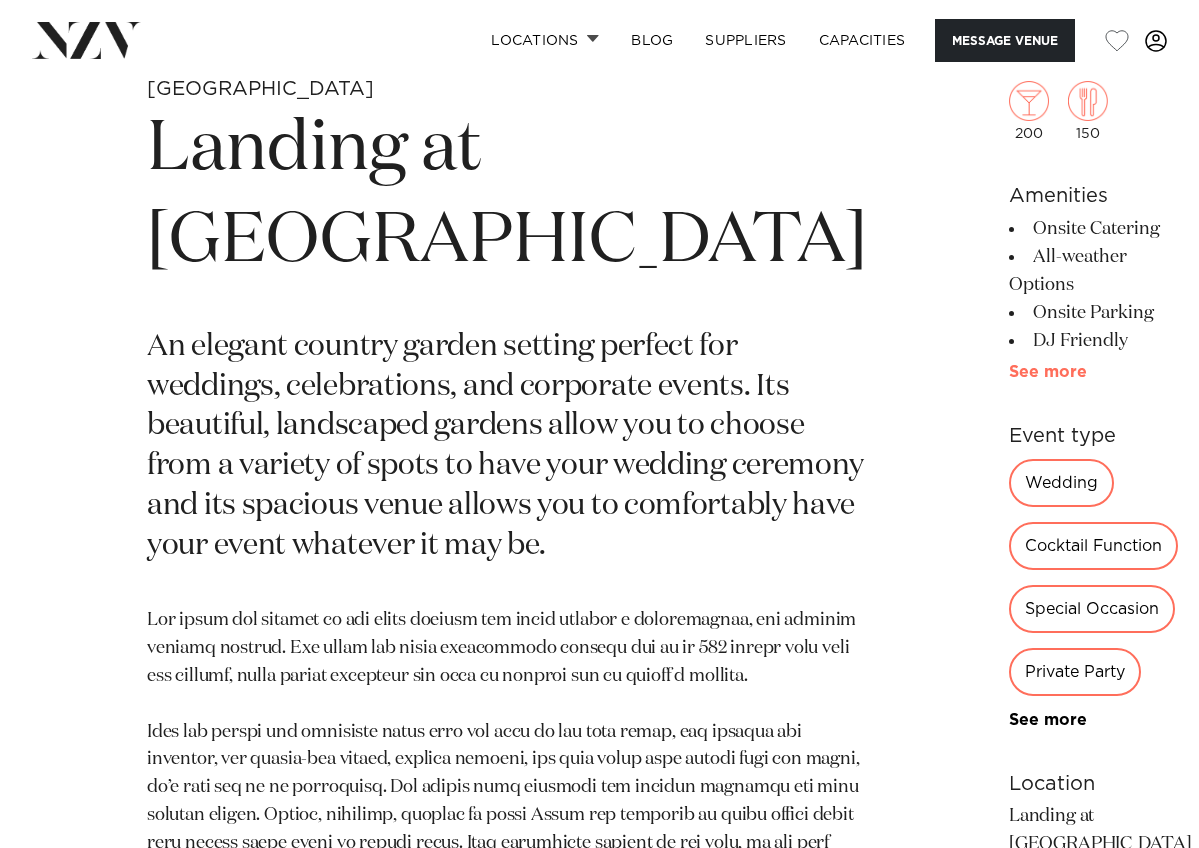 click on "See more" at bounding box center (1087, 372) 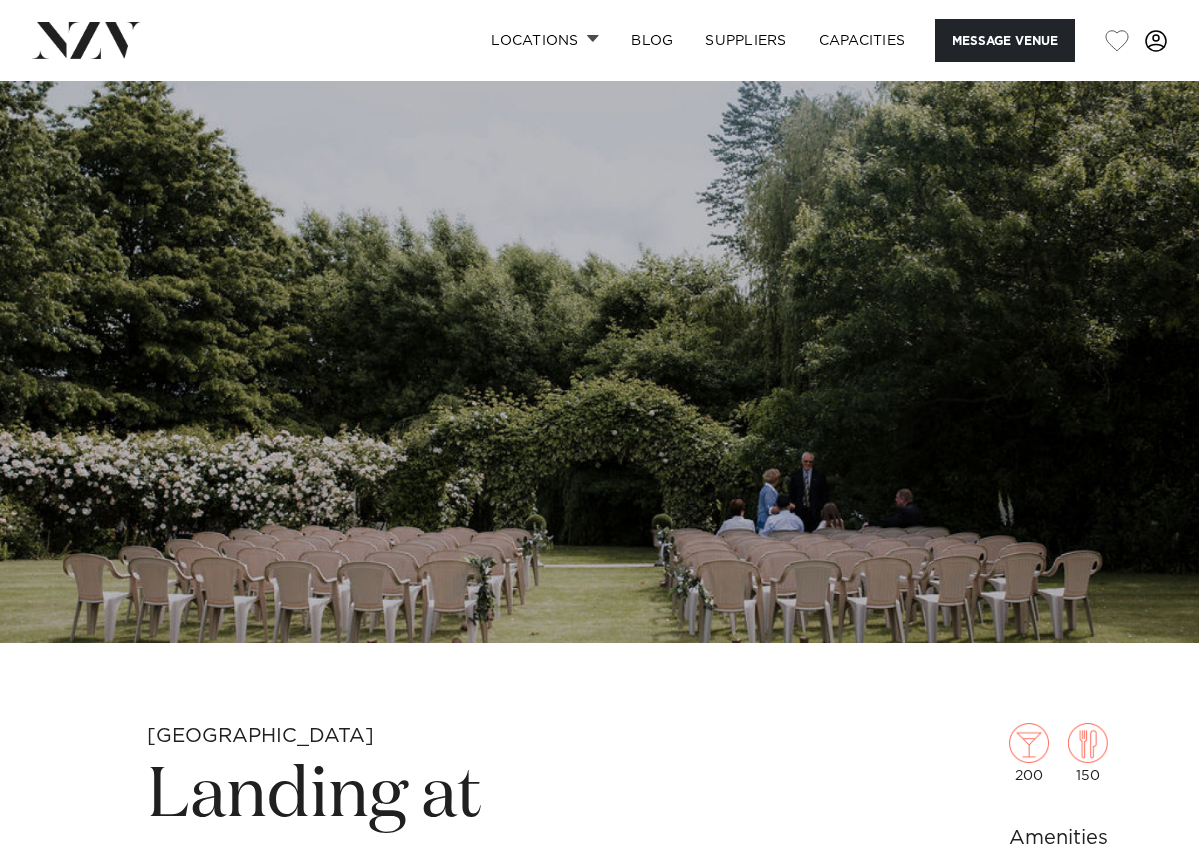 scroll, scrollTop: 0, scrollLeft: 0, axis: both 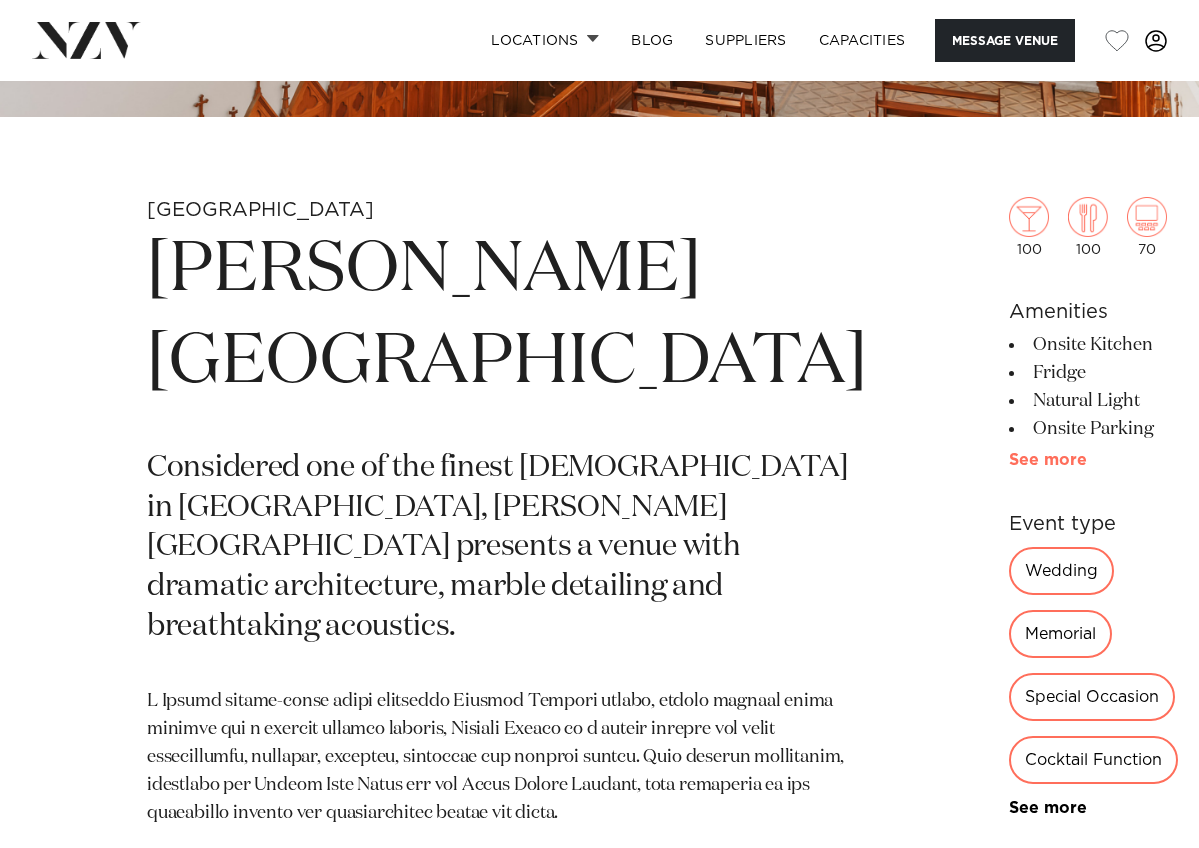 click on "See more" at bounding box center (1087, 460) 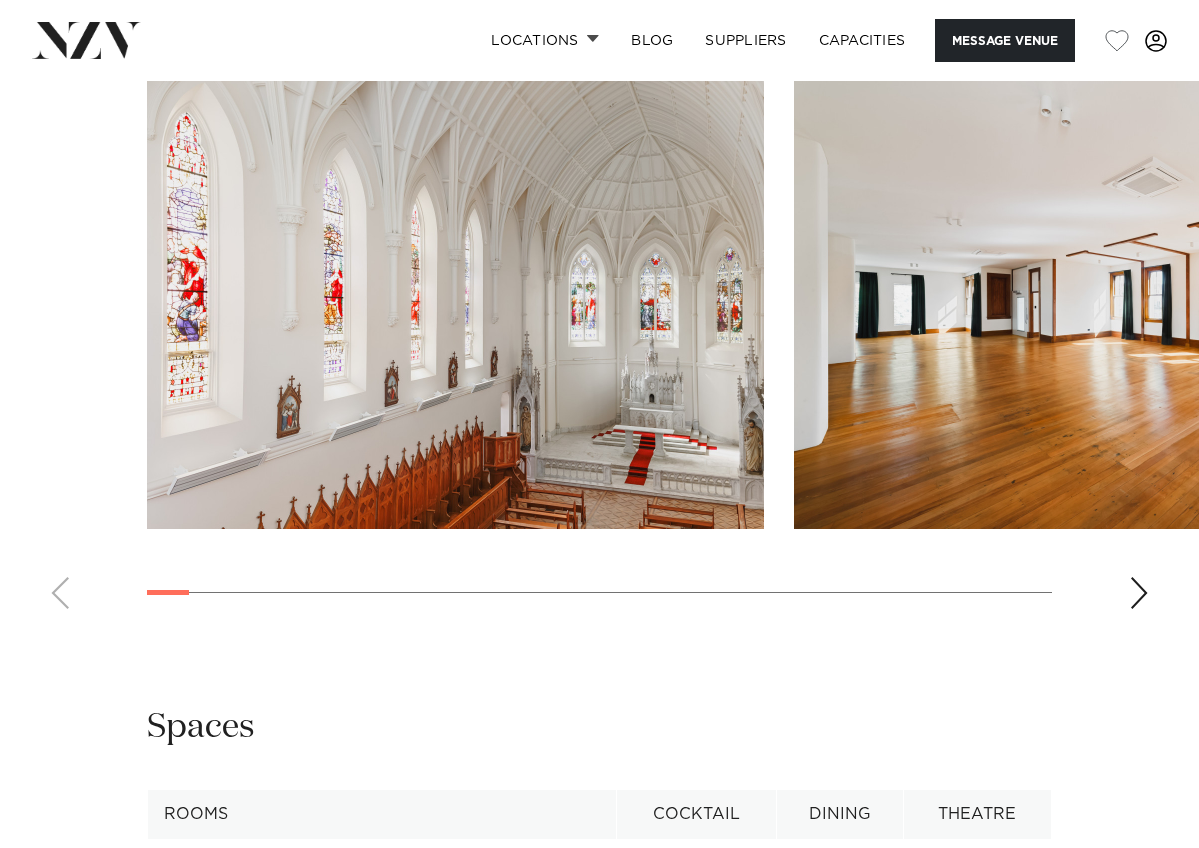 scroll, scrollTop: 2117, scrollLeft: 0, axis: vertical 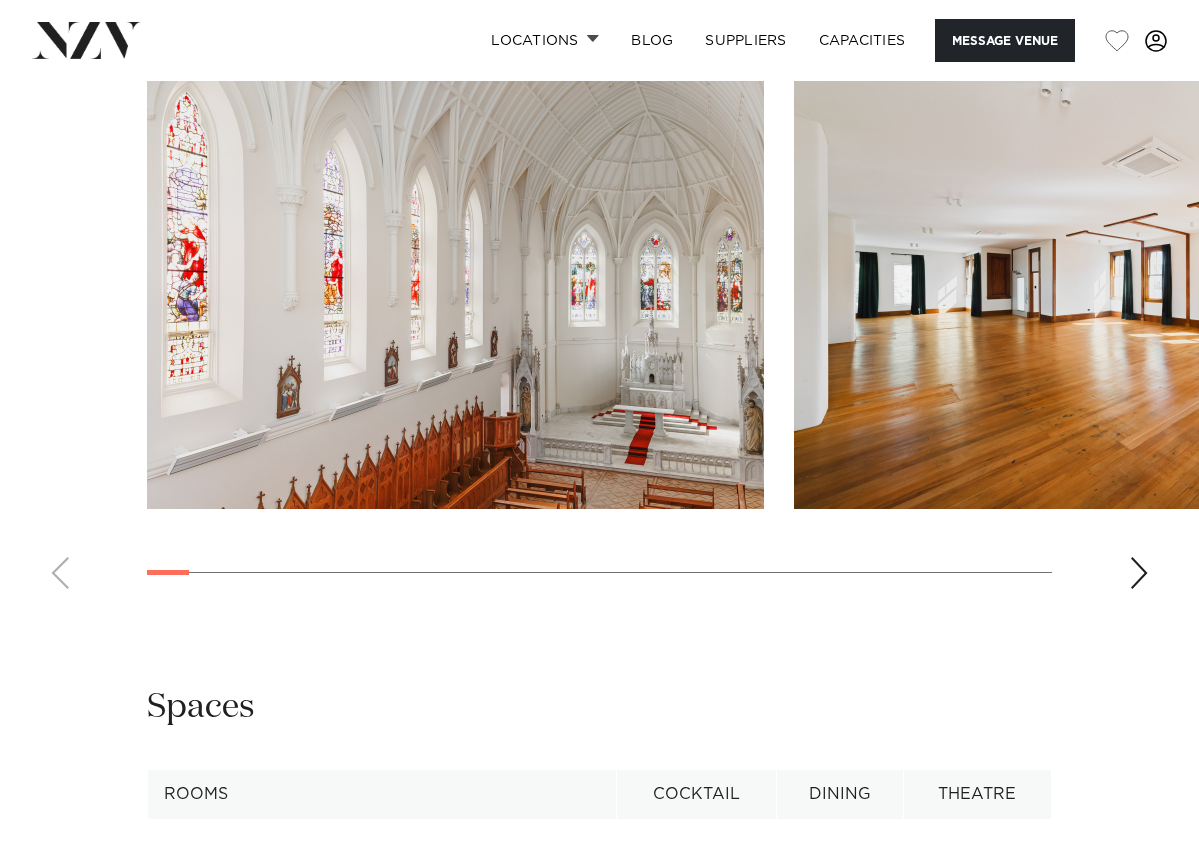 click at bounding box center (1139, 573) 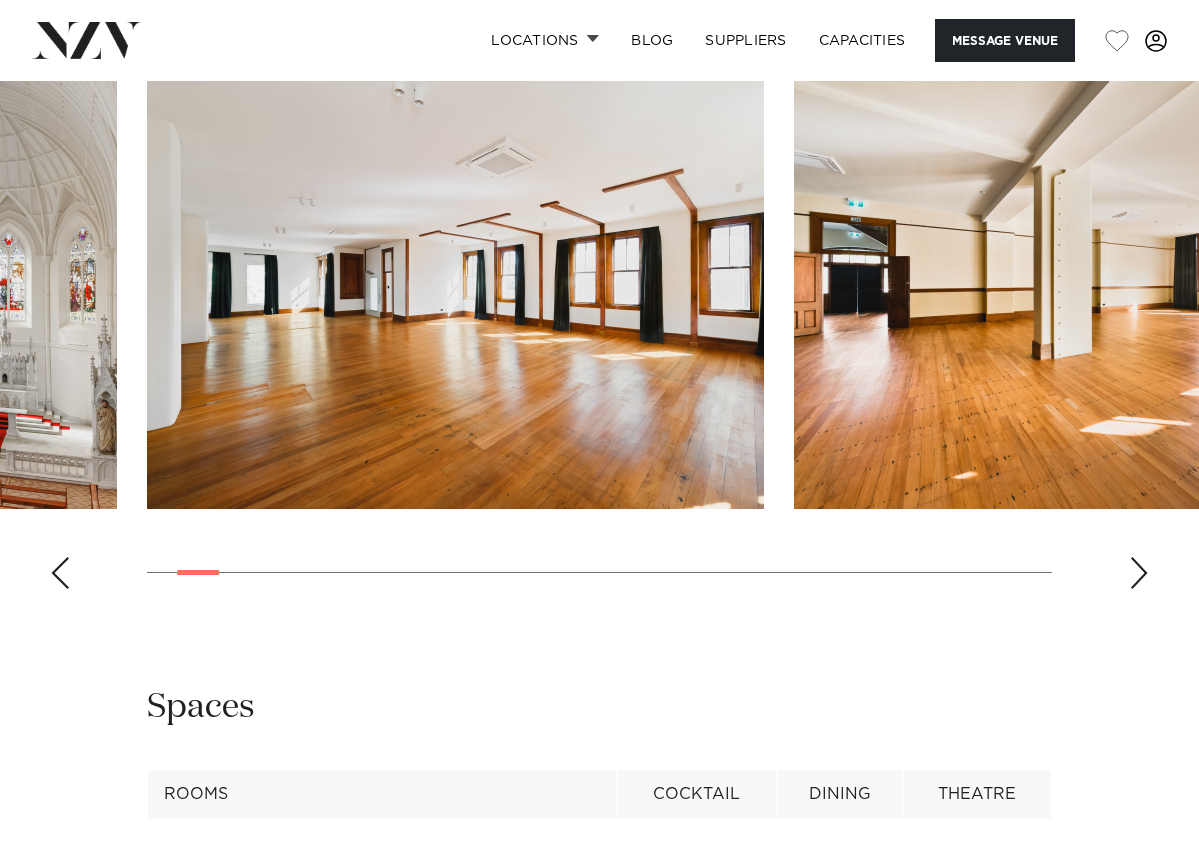 click at bounding box center [1139, 573] 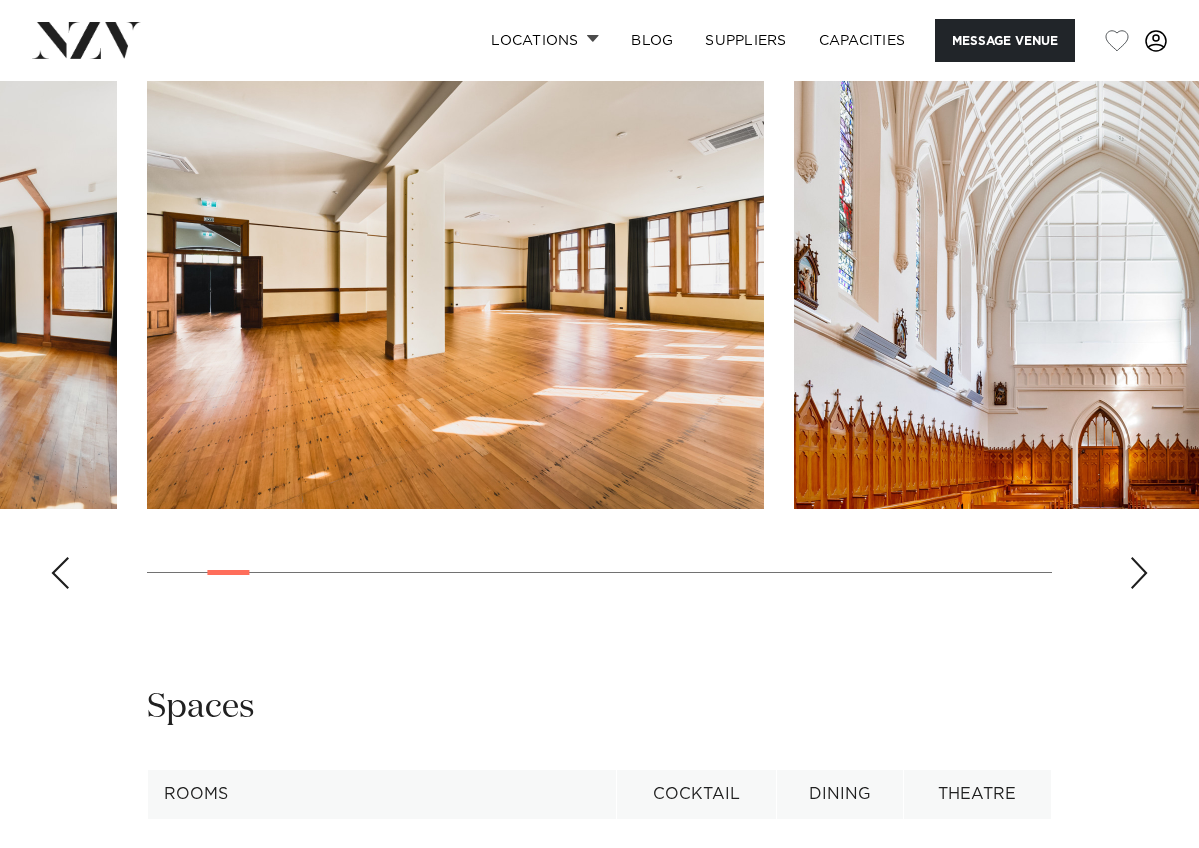 click at bounding box center [1139, 573] 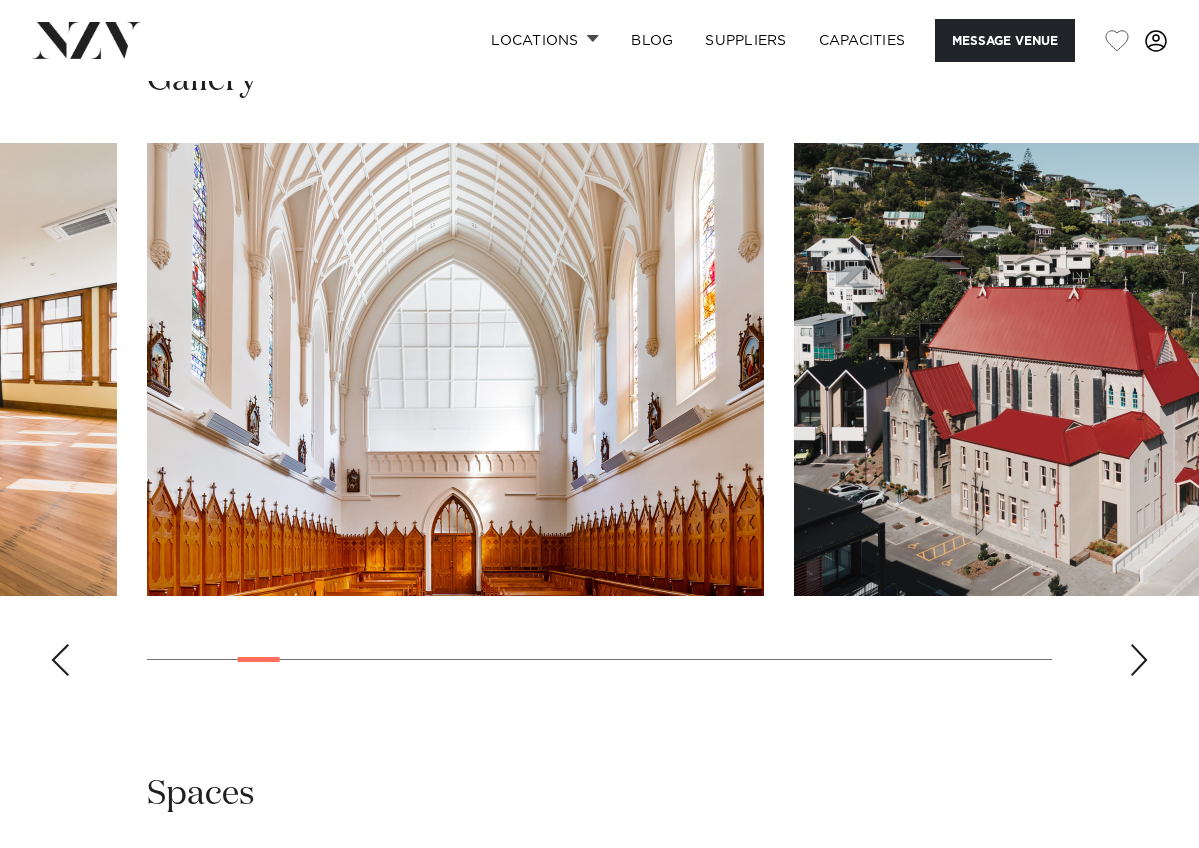 scroll, scrollTop: 2026, scrollLeft: 0, axis: vertical 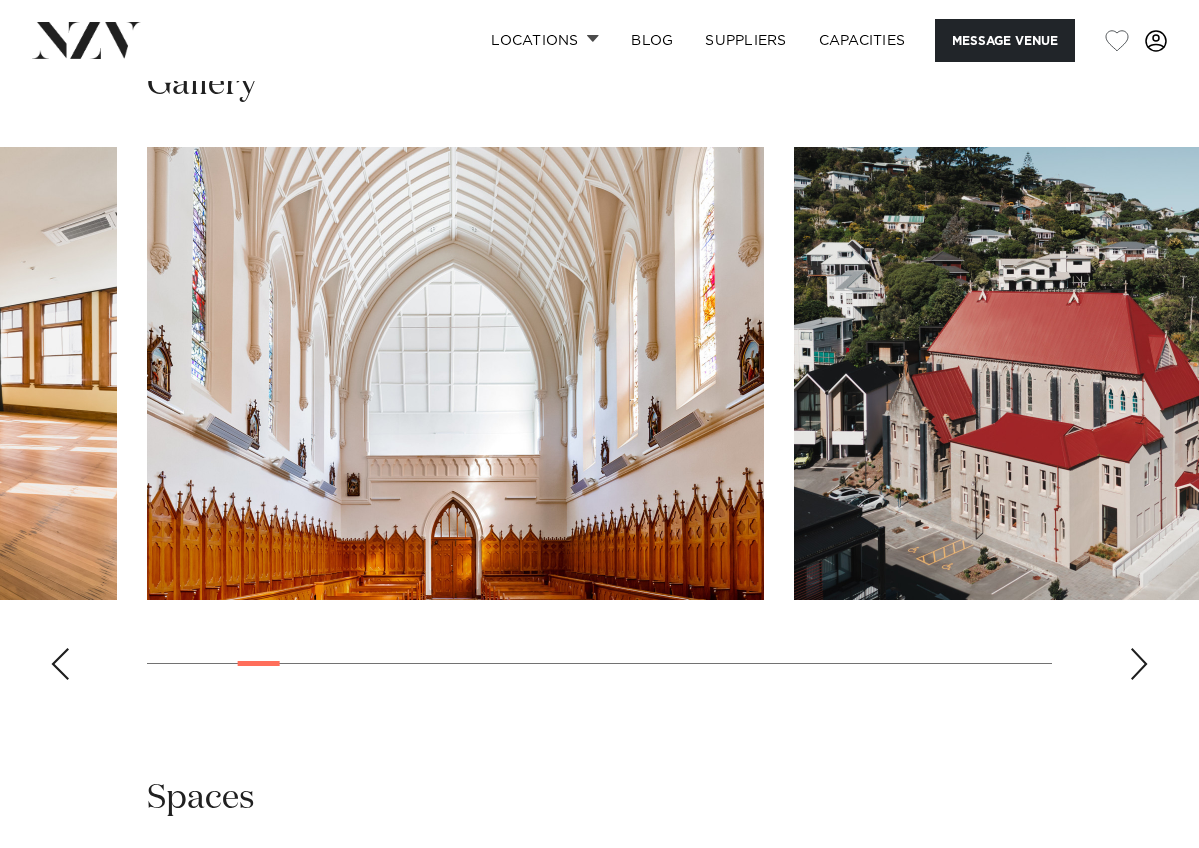 click at bounding box center (1139, 664) 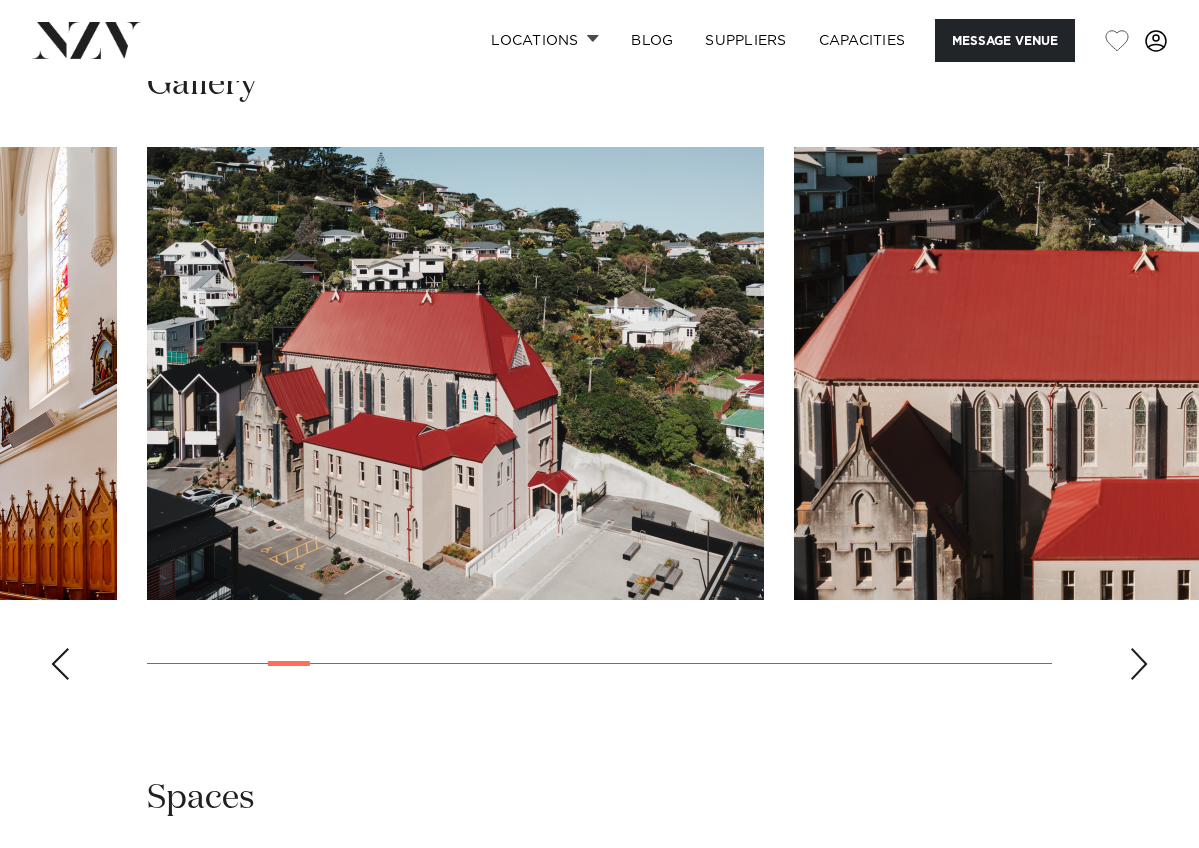 click at bounding box center (1139, 664) 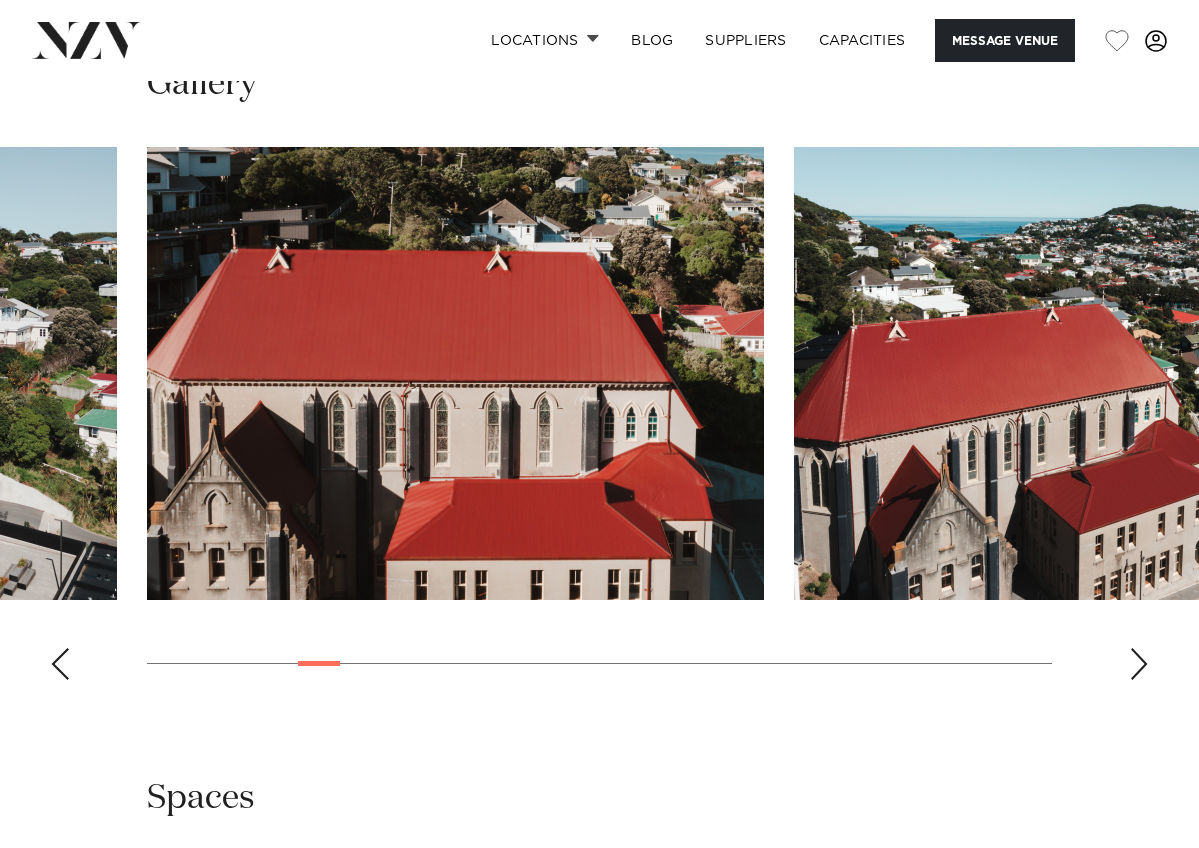 click at bounding box center (1139, 664) 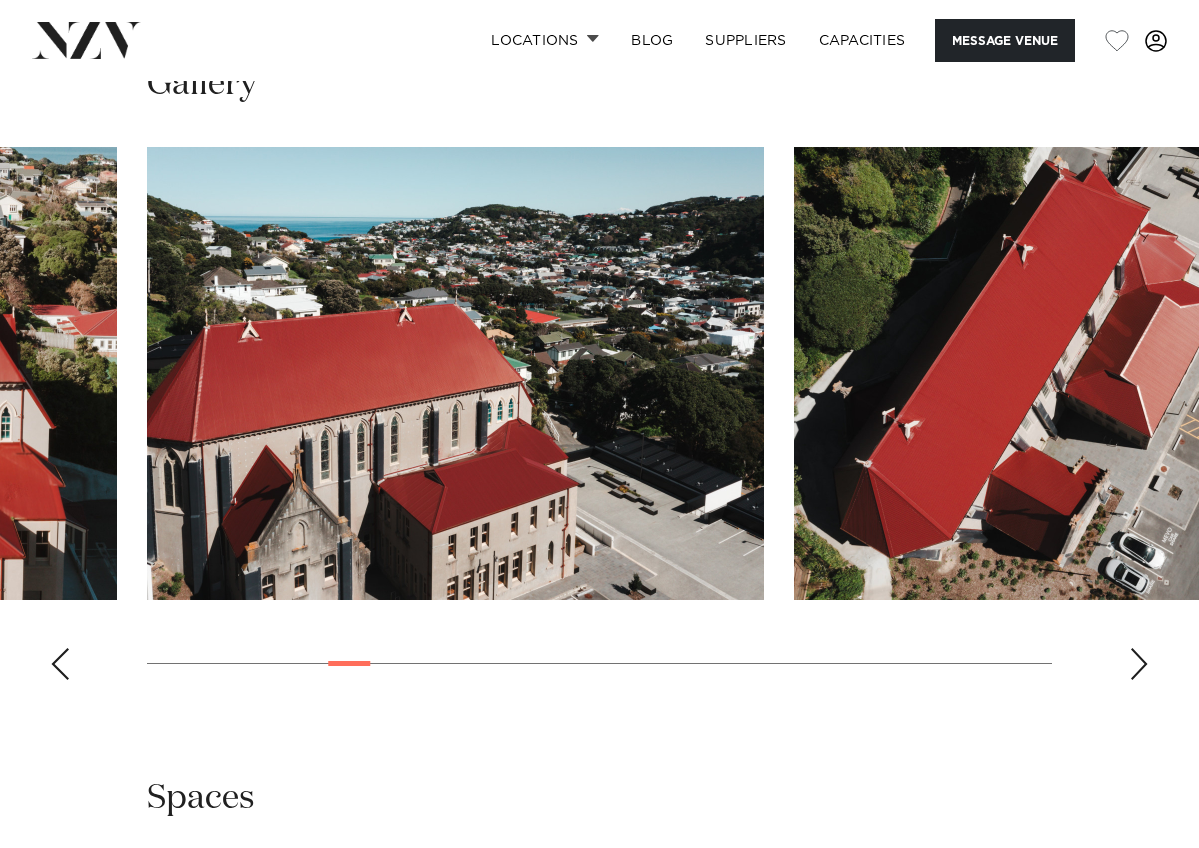 click at bounding box center [1139, 664] 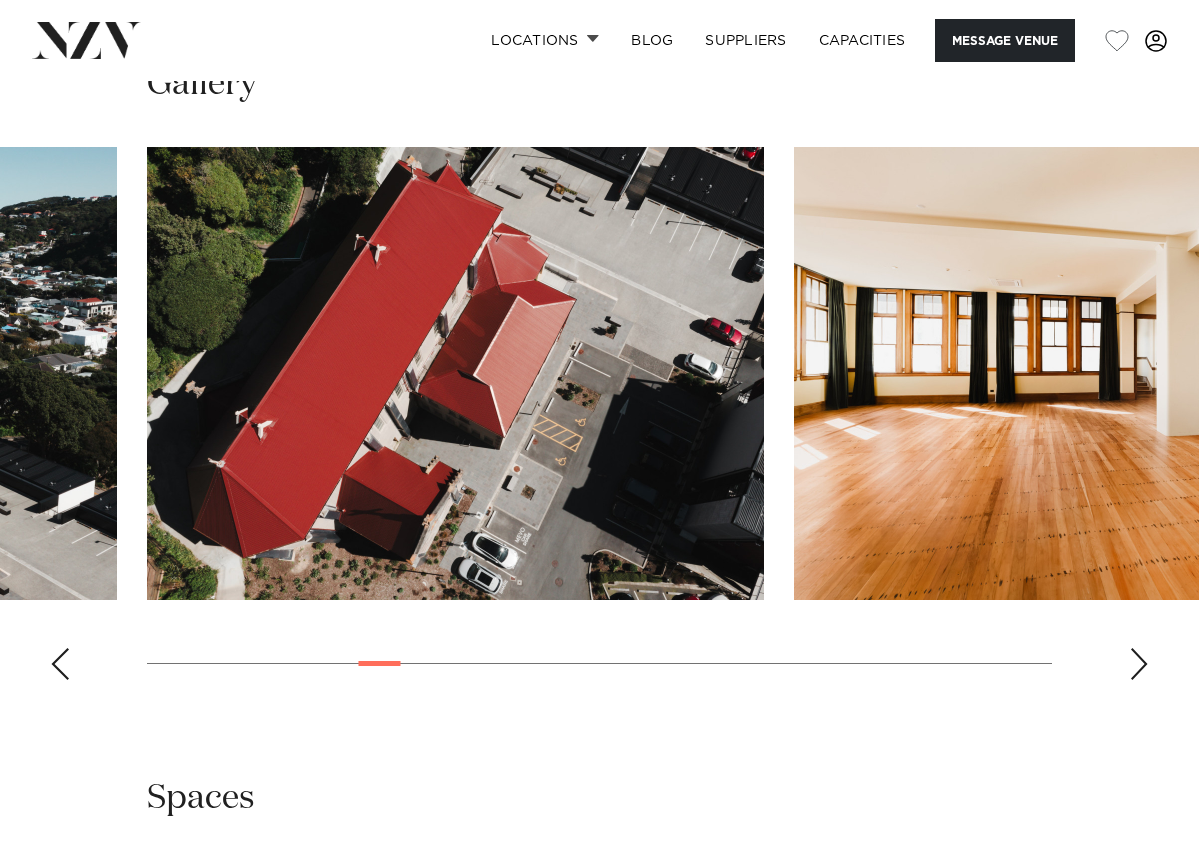 click at bounding box center (1139, 664) 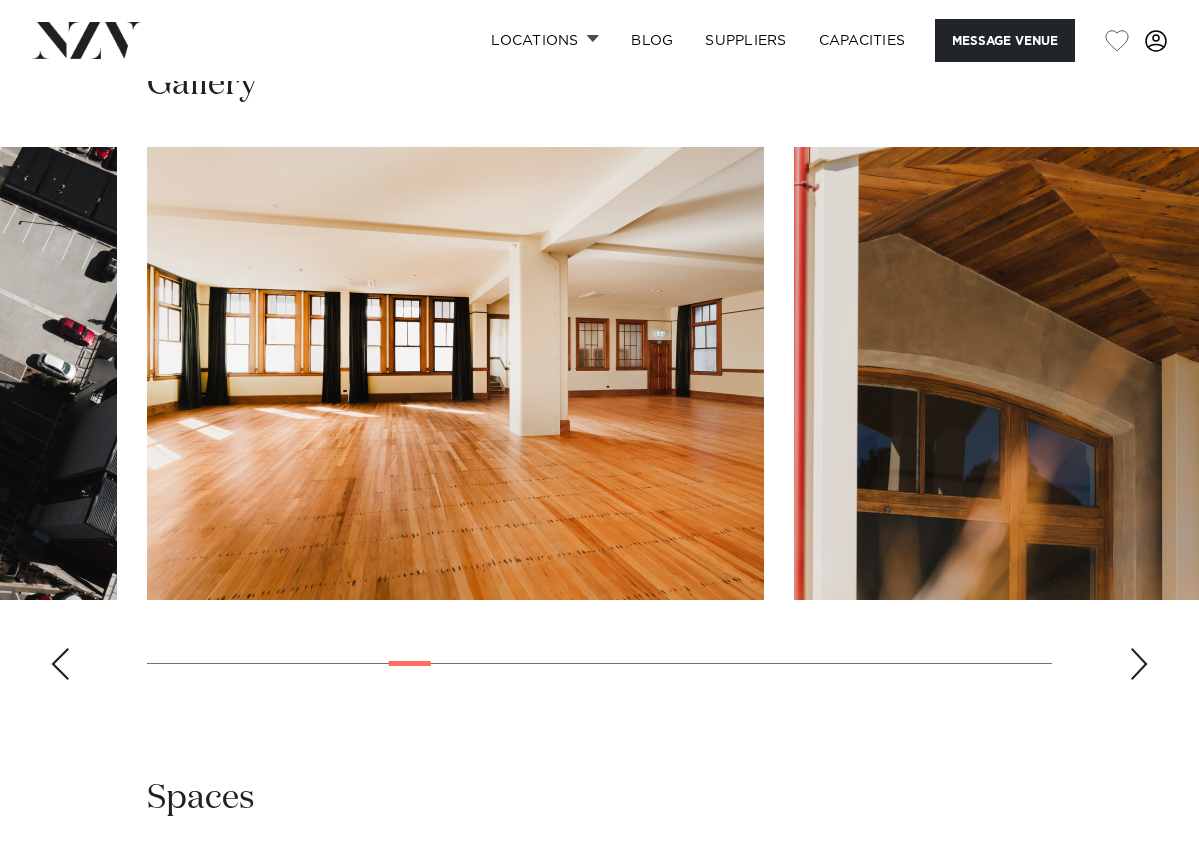 click at bounding box center (1139, 664) 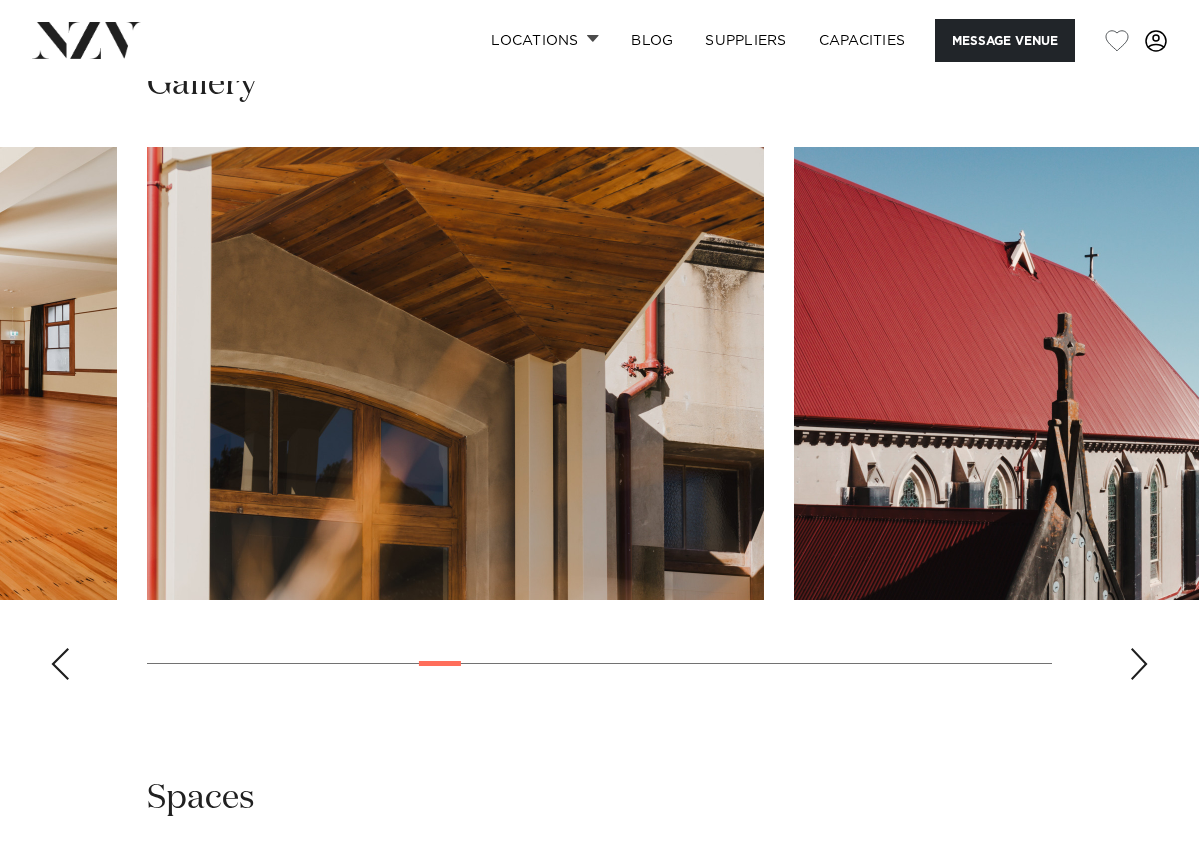 click at bounding box center (1139, 664) 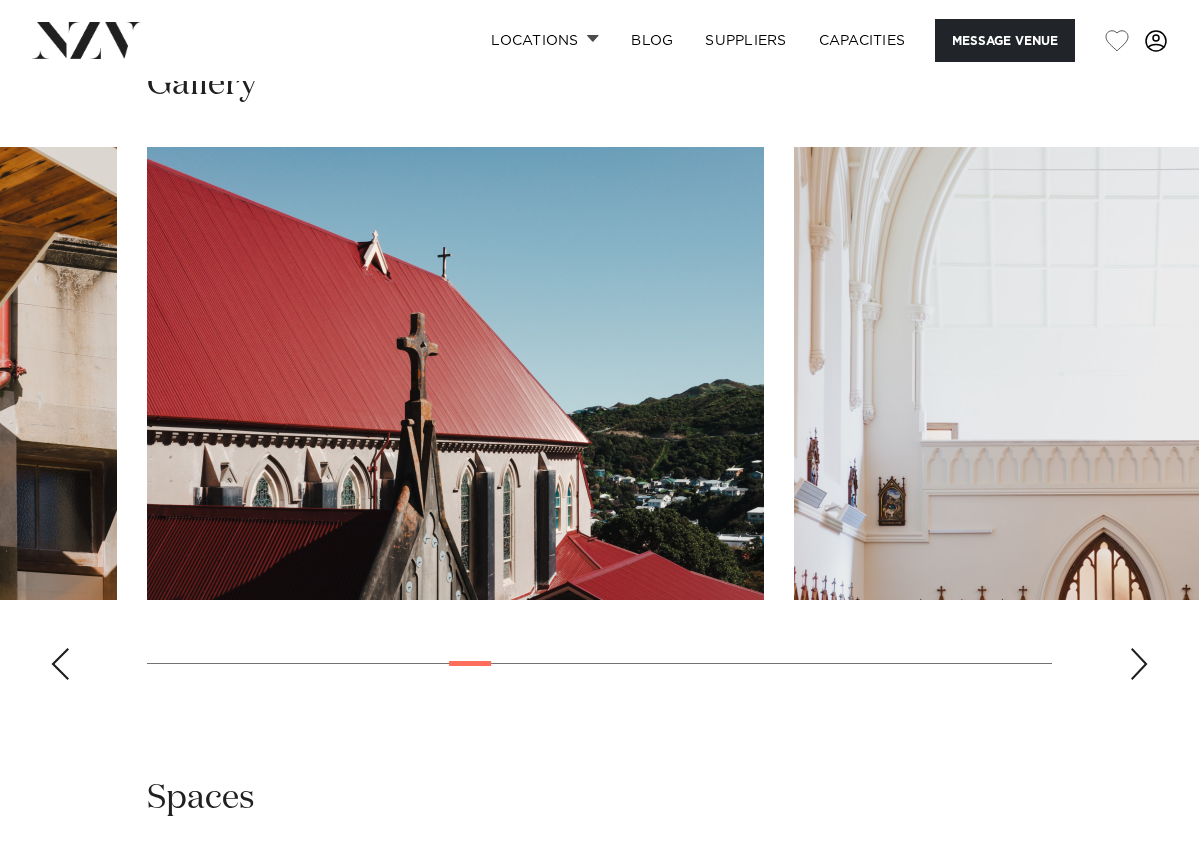 click at bounding box center (1139, 664) 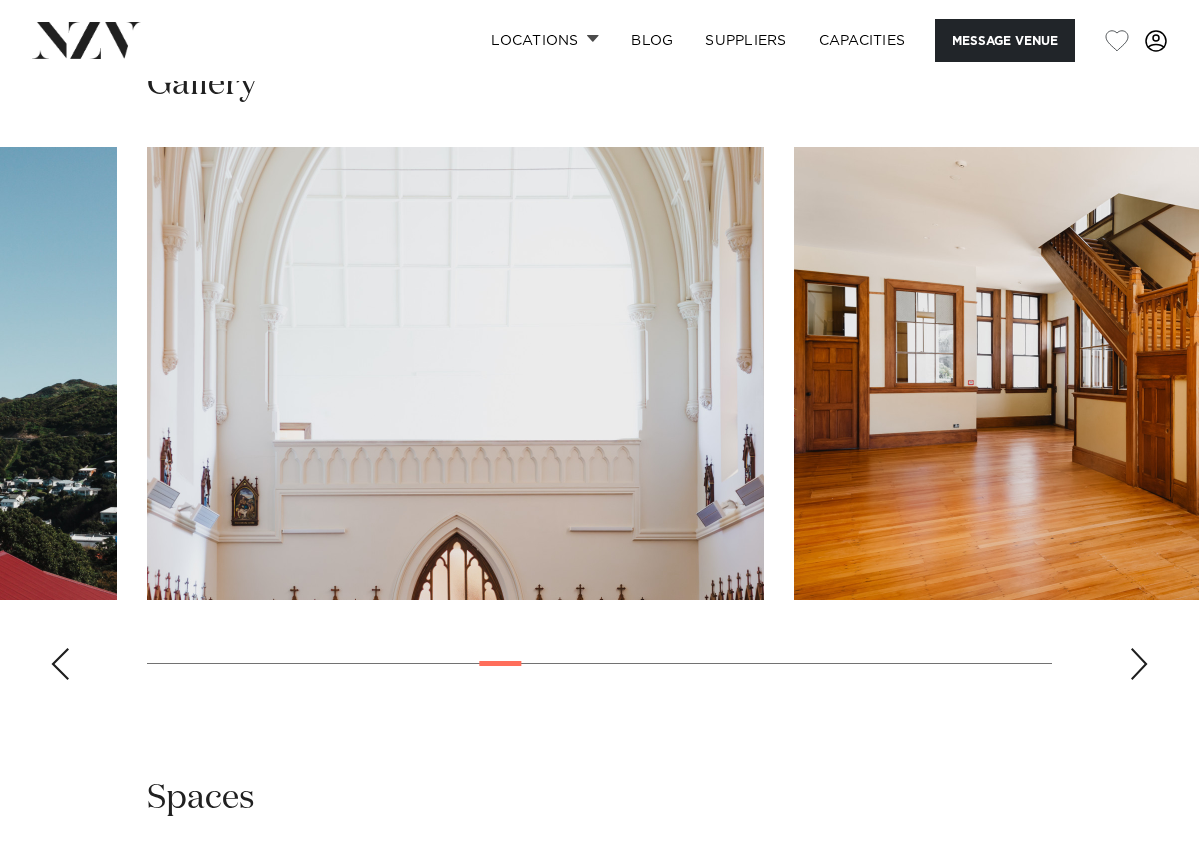 click at bounding box center [1139, 664] 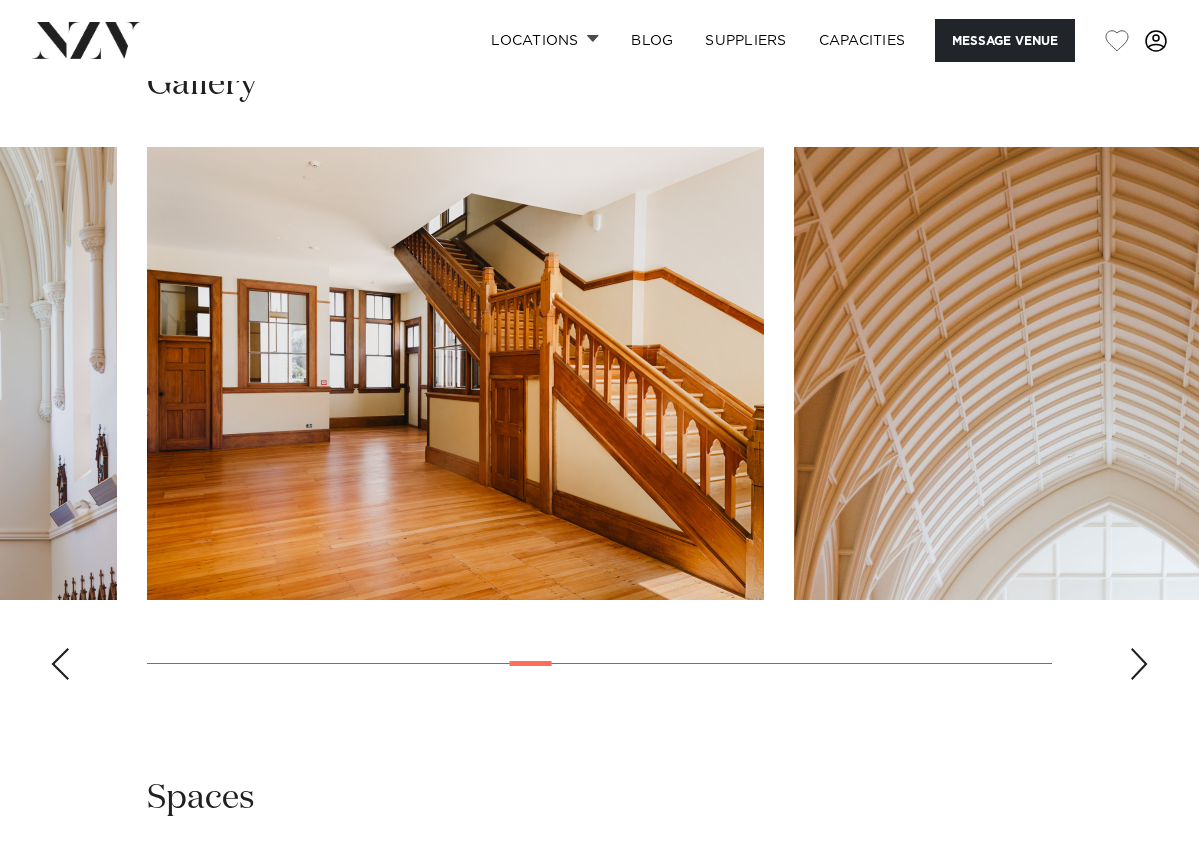 click at bounding box center [1139, 664] 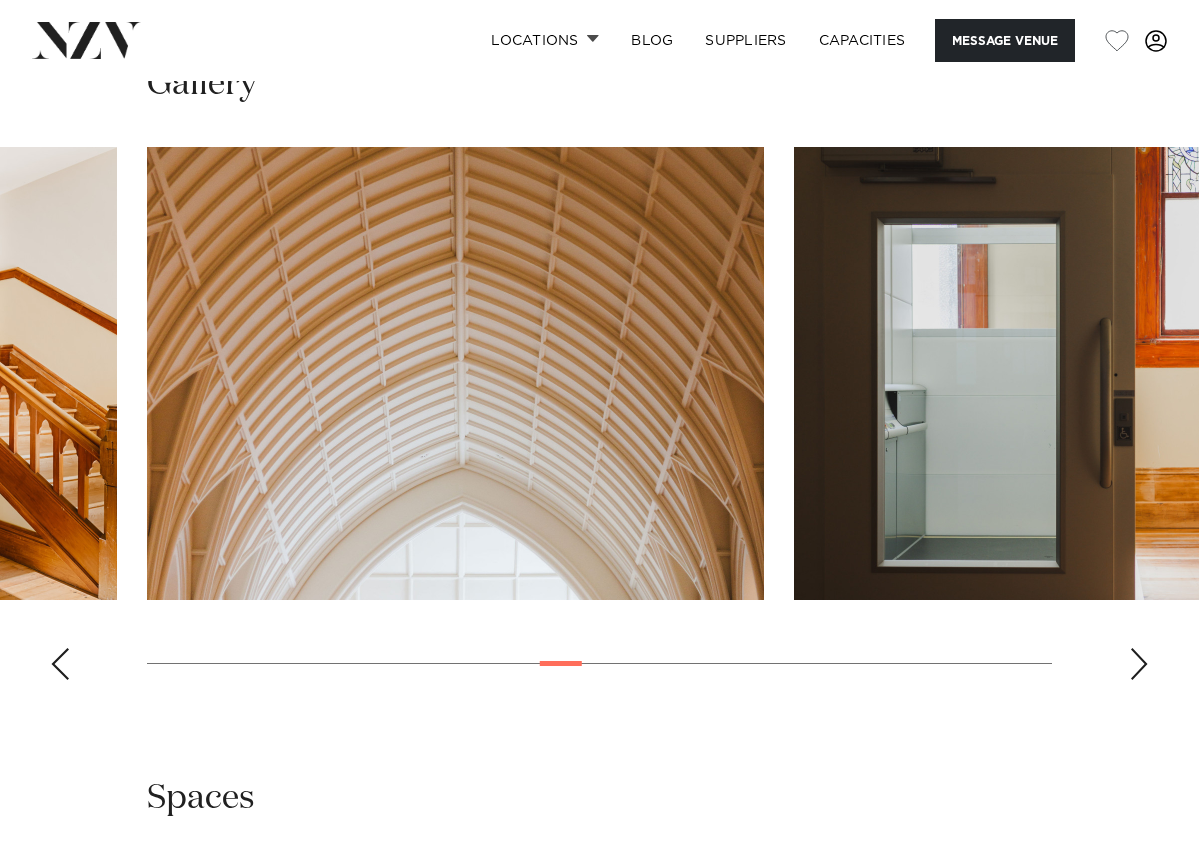 click at bounding box center (1139, 664) 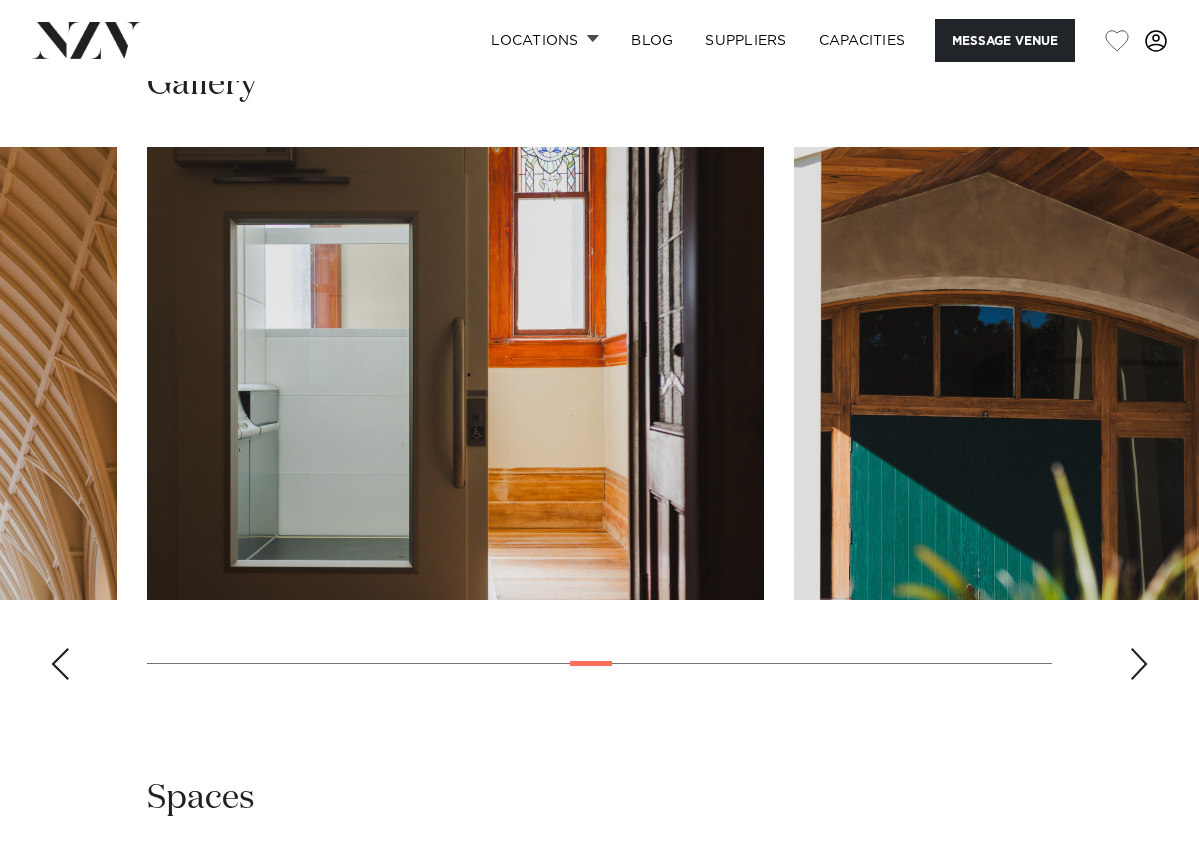 click at bounding box center (1139, 664) 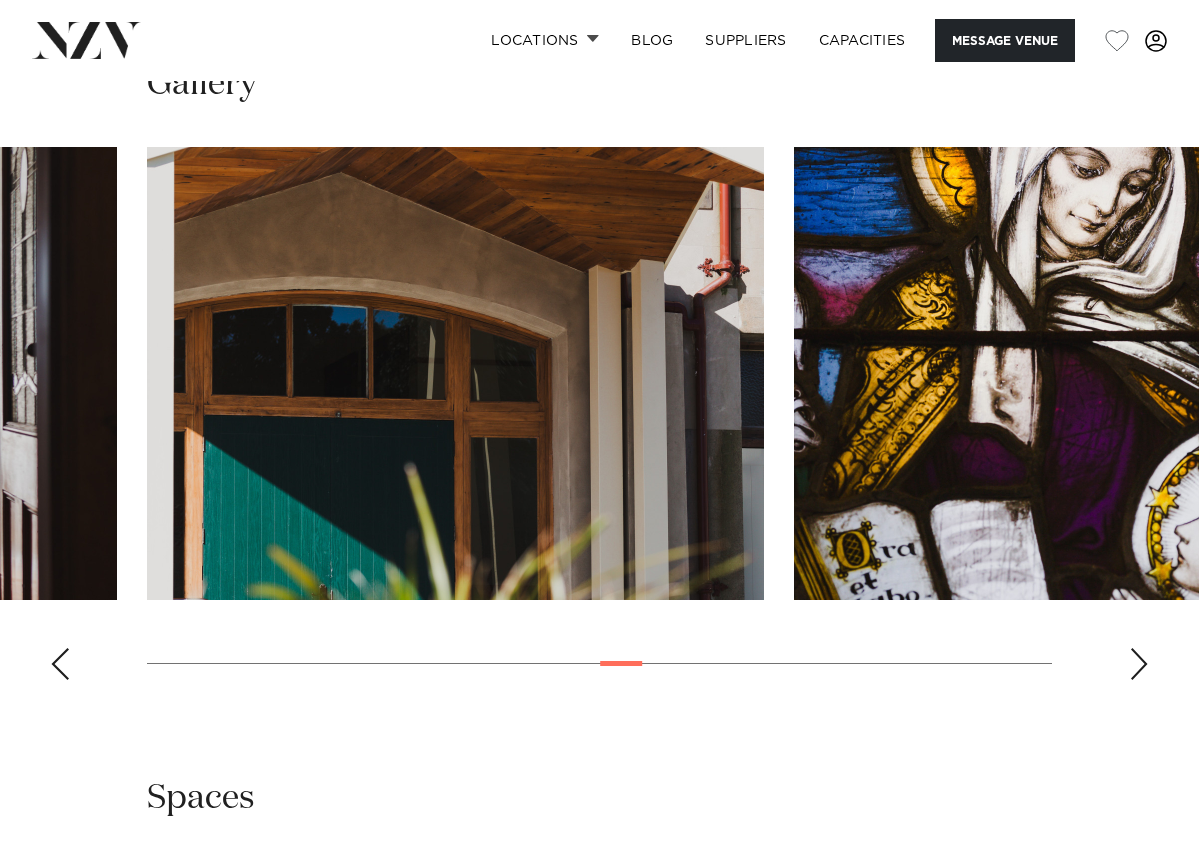 click at bounding box center [1139, 664] 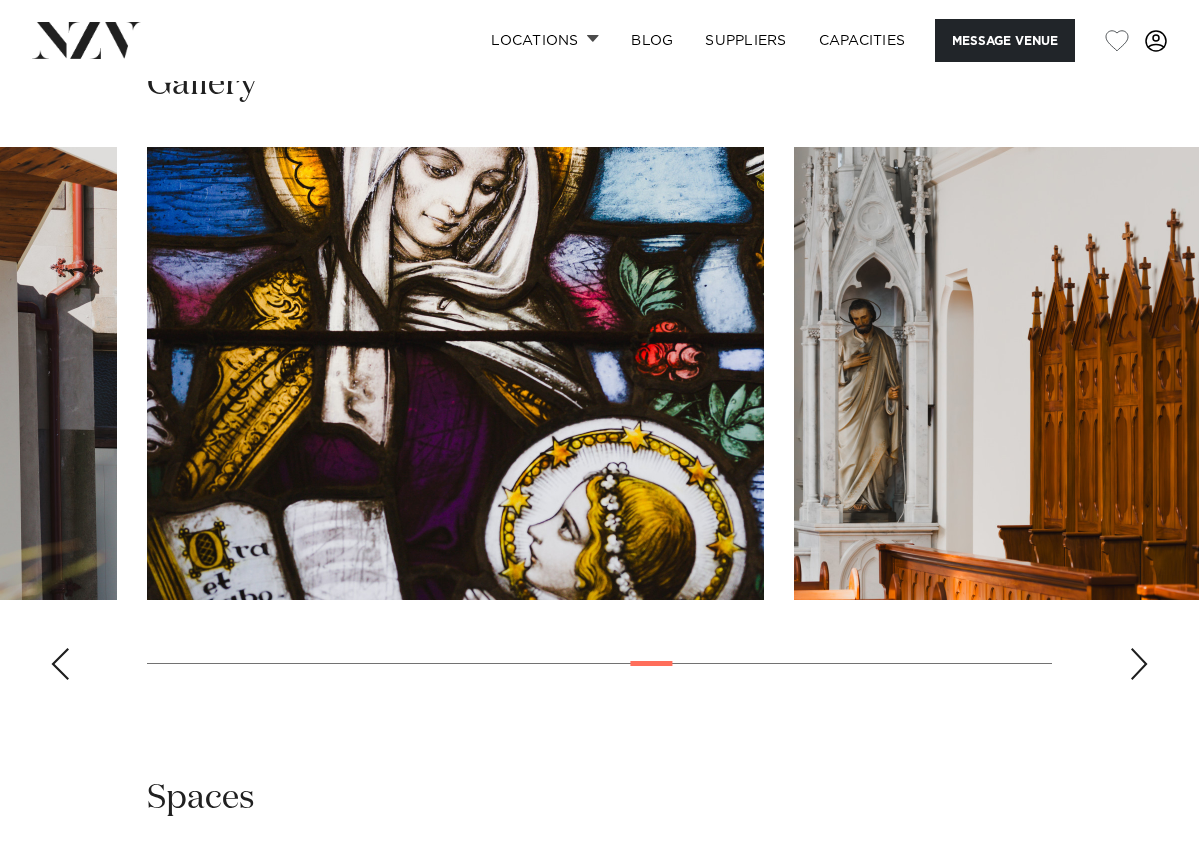 click at bounding box center [1139, 664] 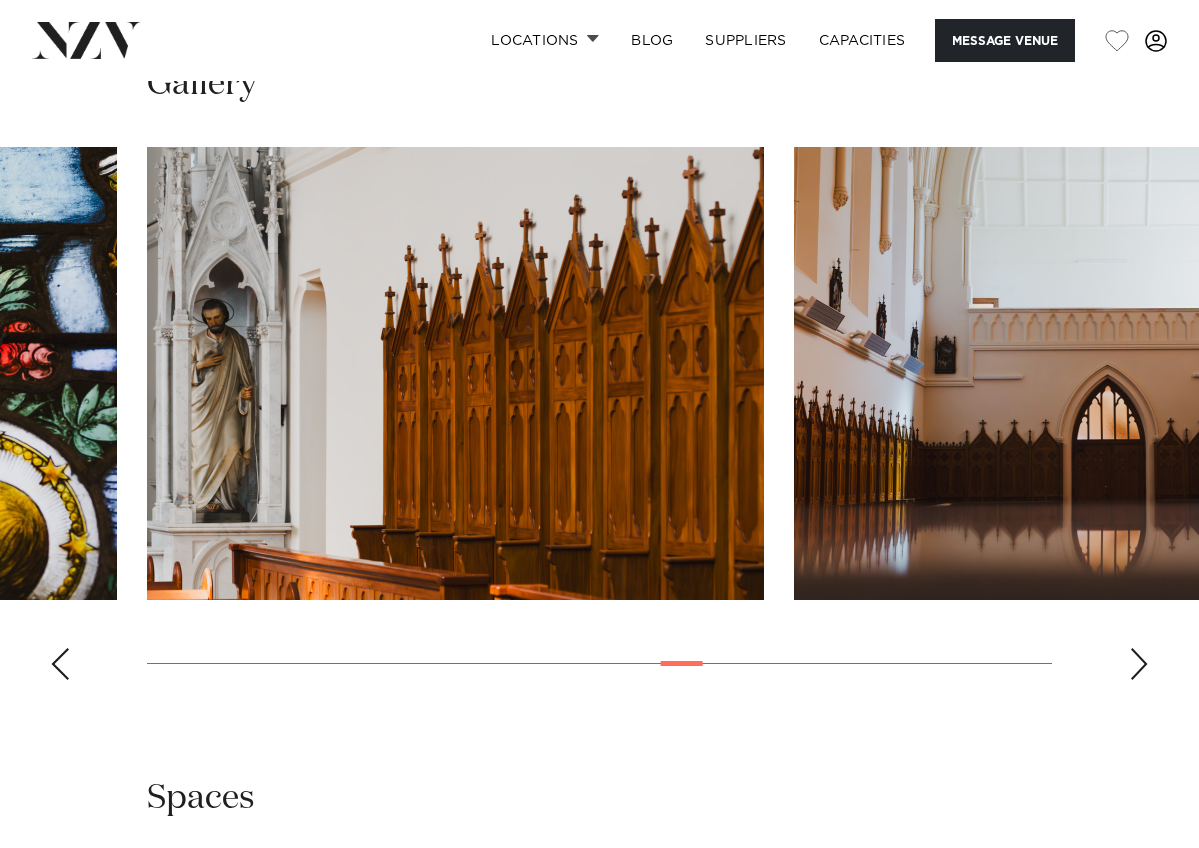 click at bounding box center [1139, 664] 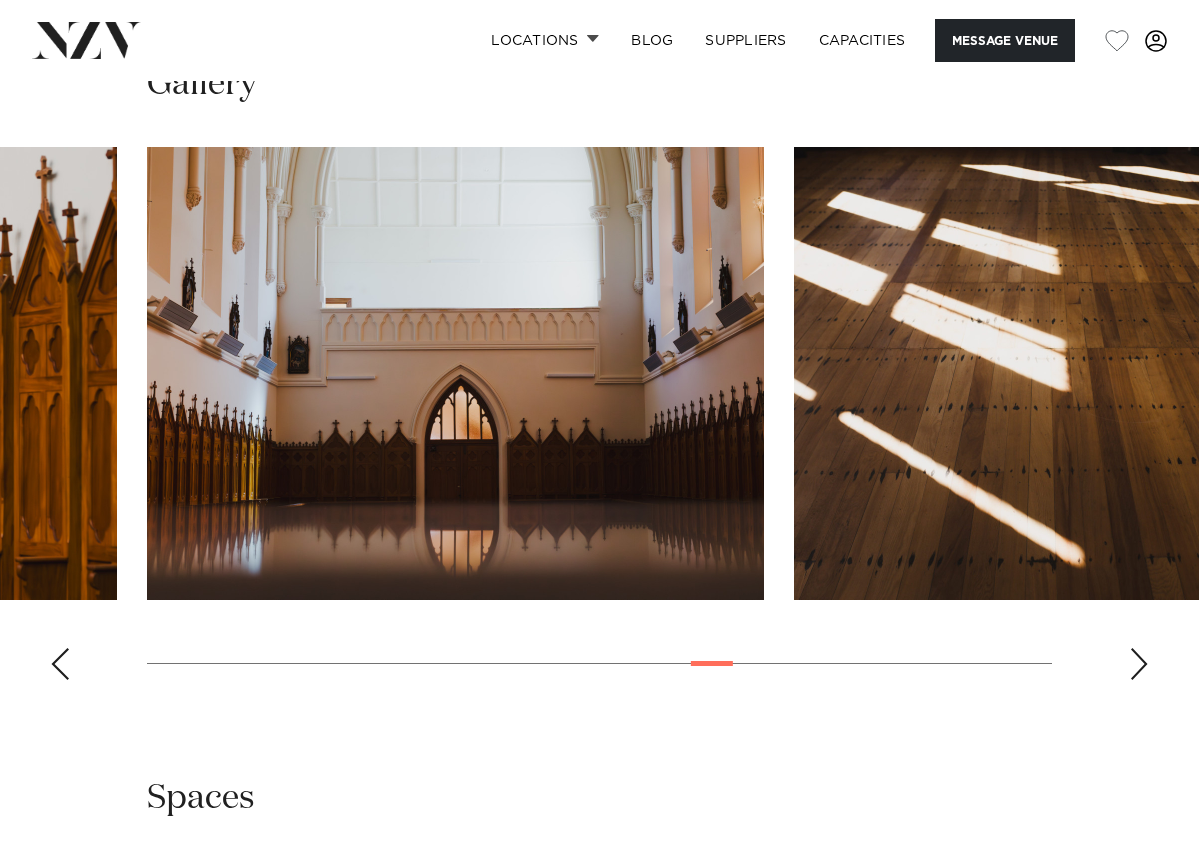 click at bounding box center [1139, 664] 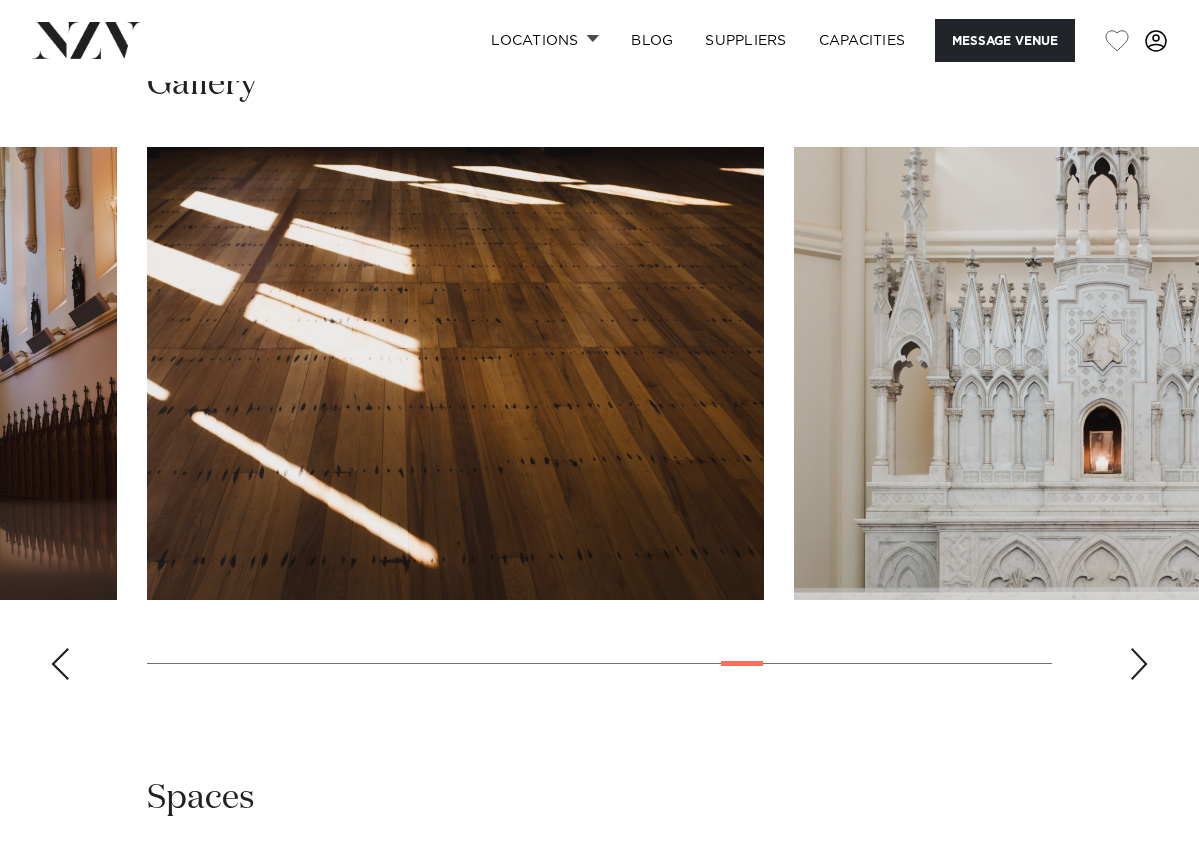click at bounding box center [1139, 664] 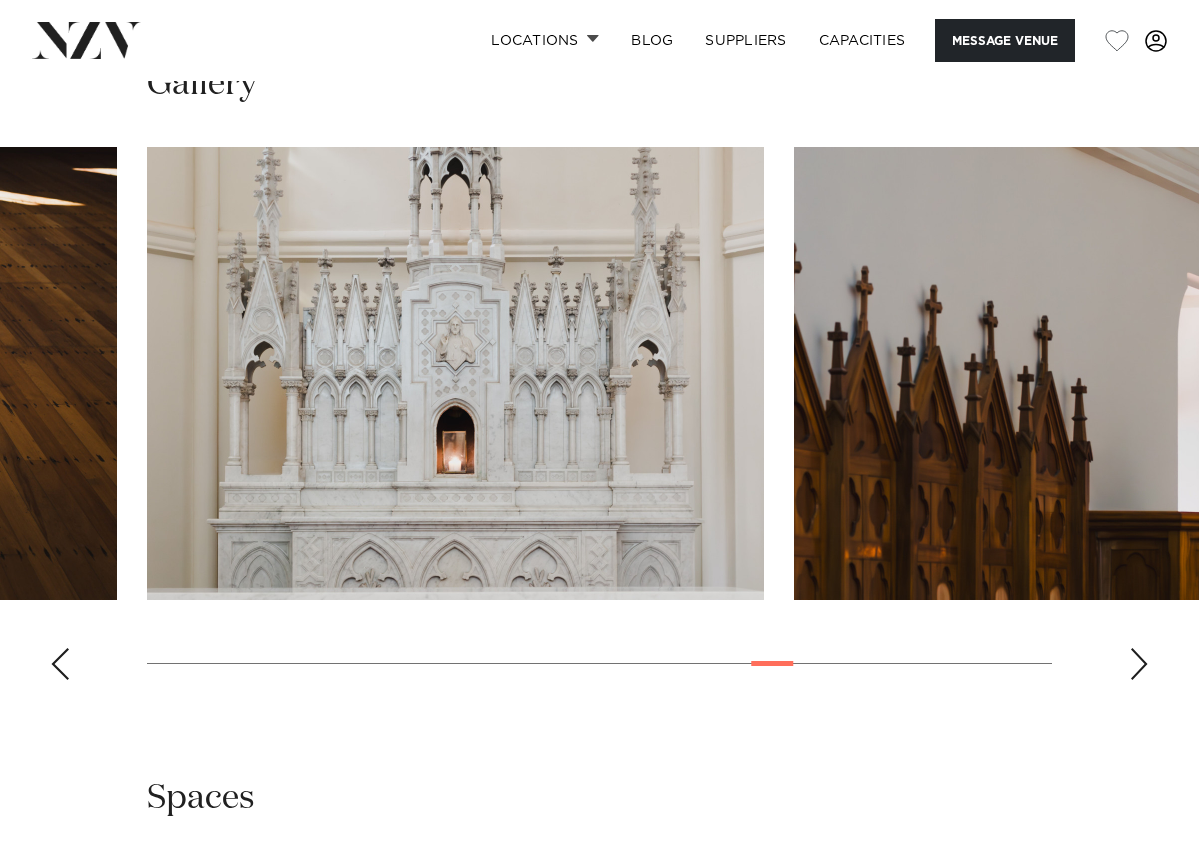 click at bounding box center [1139, 664] 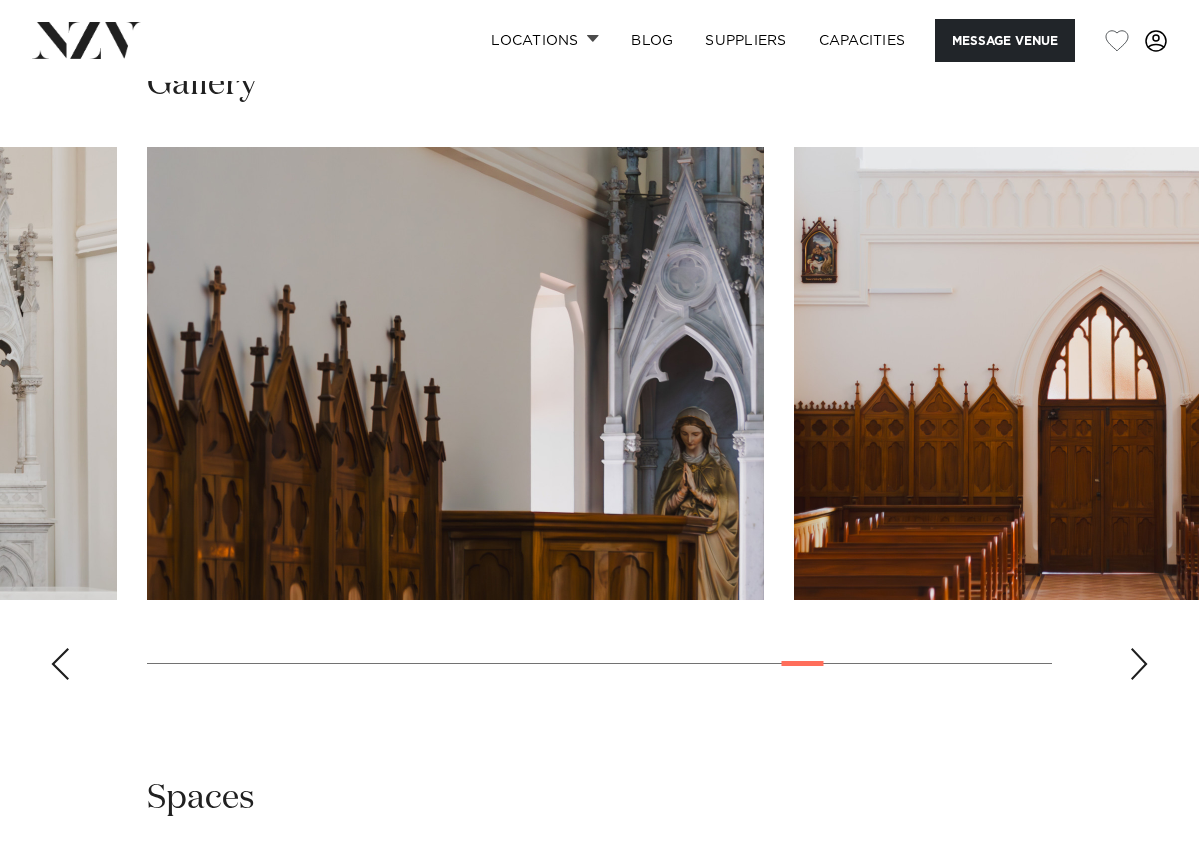 click at bounding box center [1139, 664] 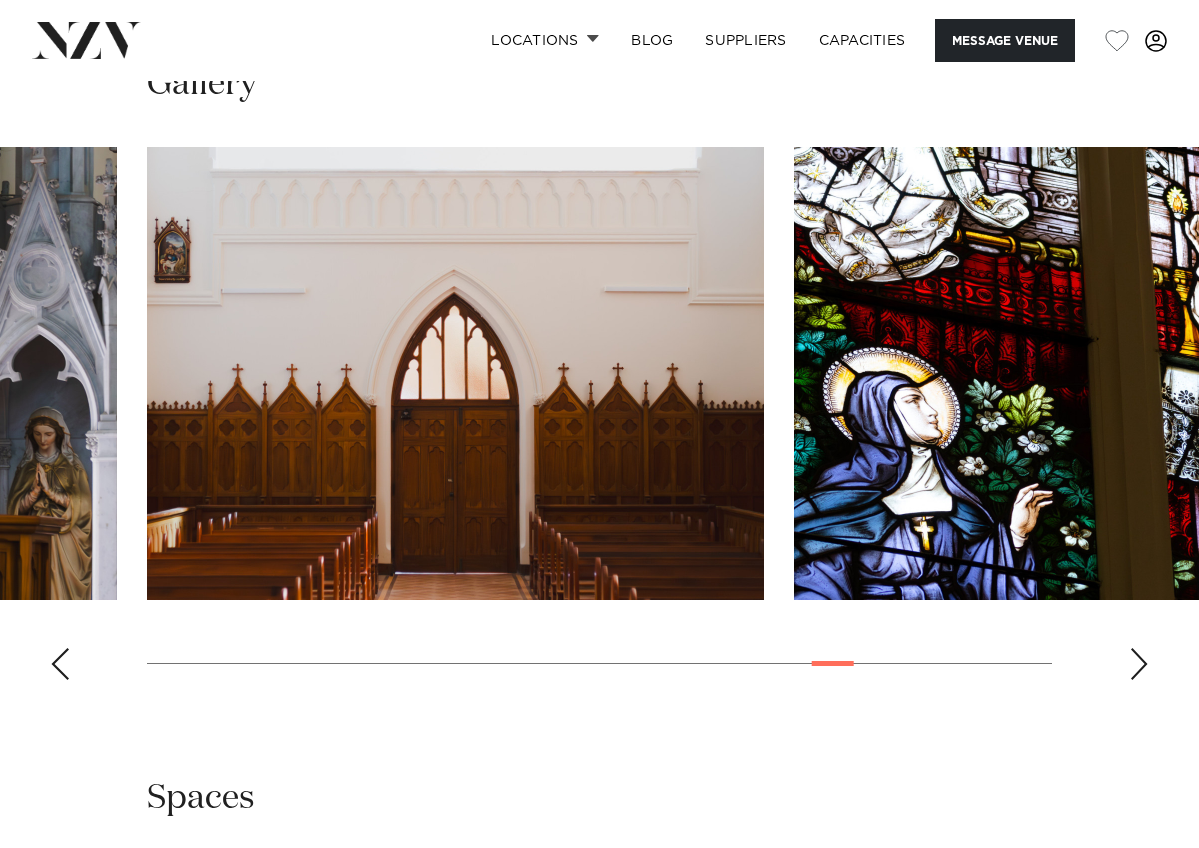 click at bounding box center (1139, 664) 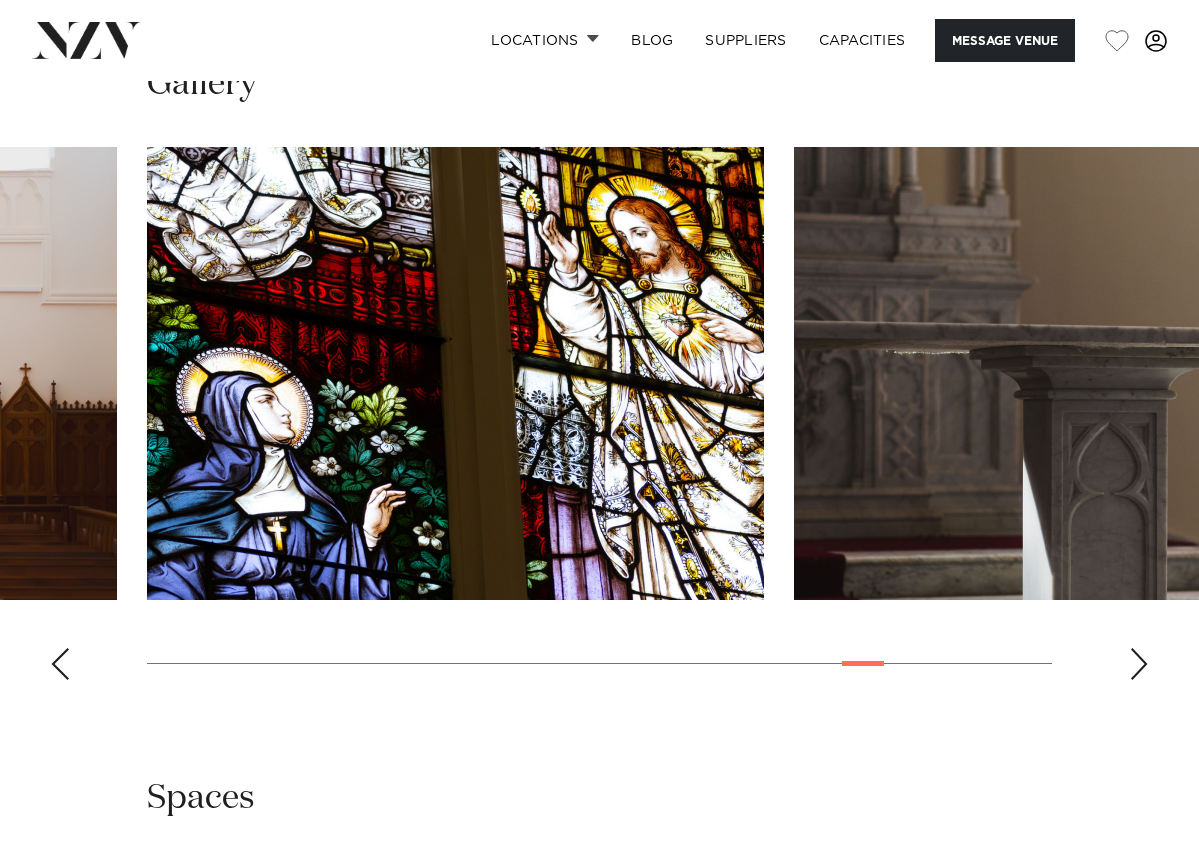 click at bounding box center [1139, 664] 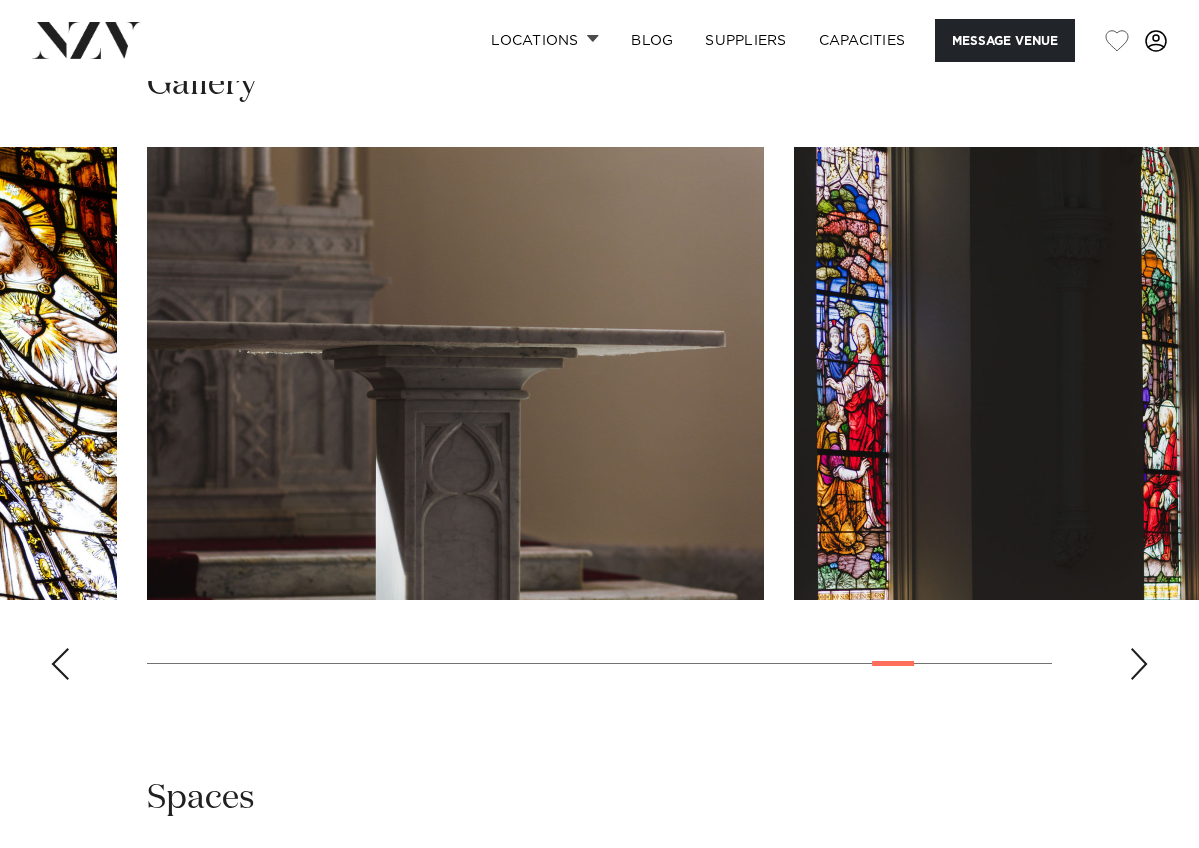 click at bounding box center [1139, 664] 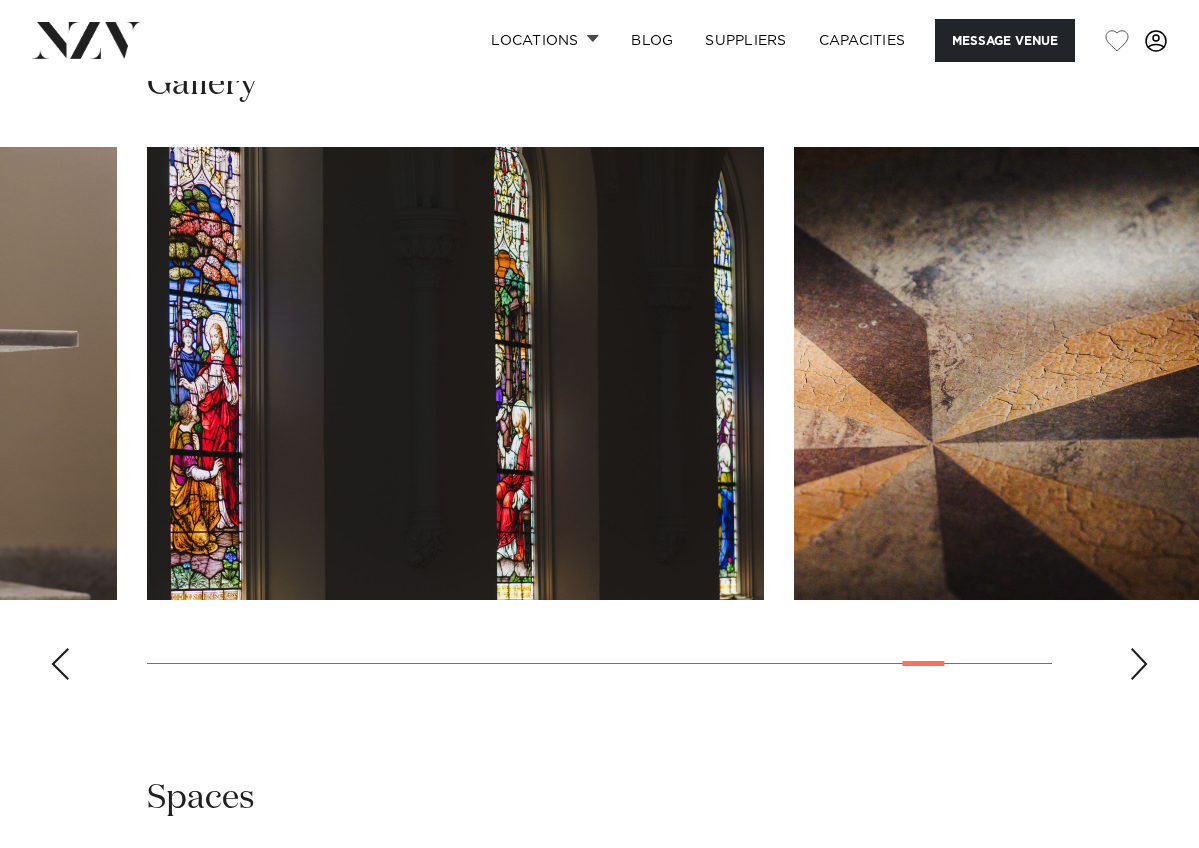 click at bounding box center (1139, 664) 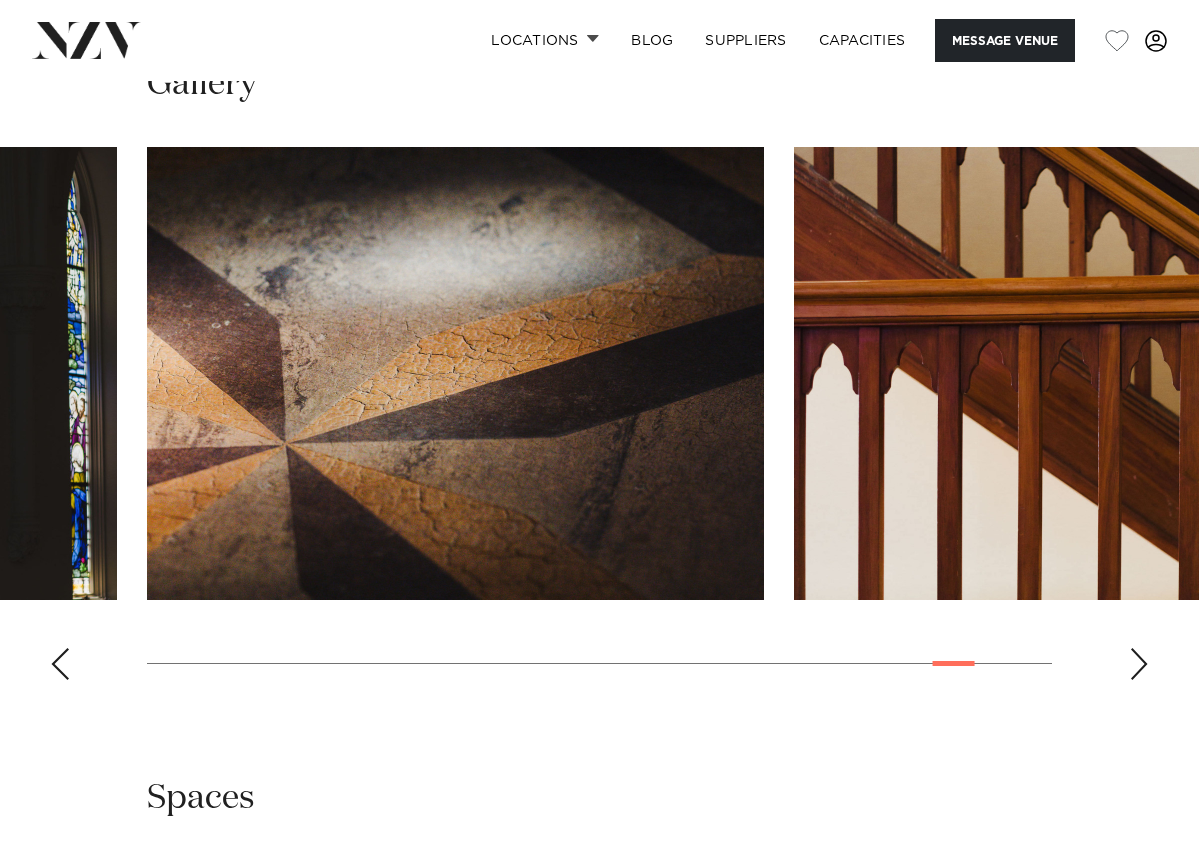 click at bounding box center [1139, 664] 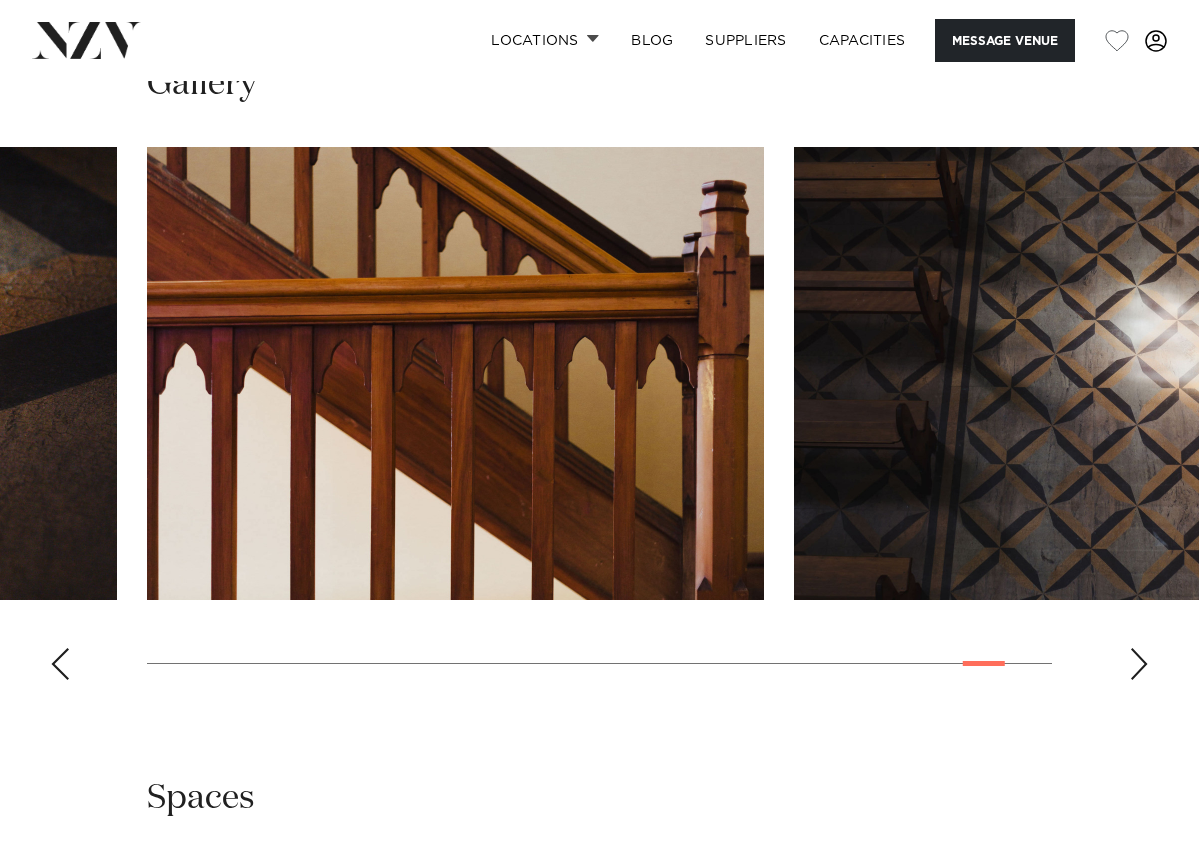click at bounding box center [1139, 664] 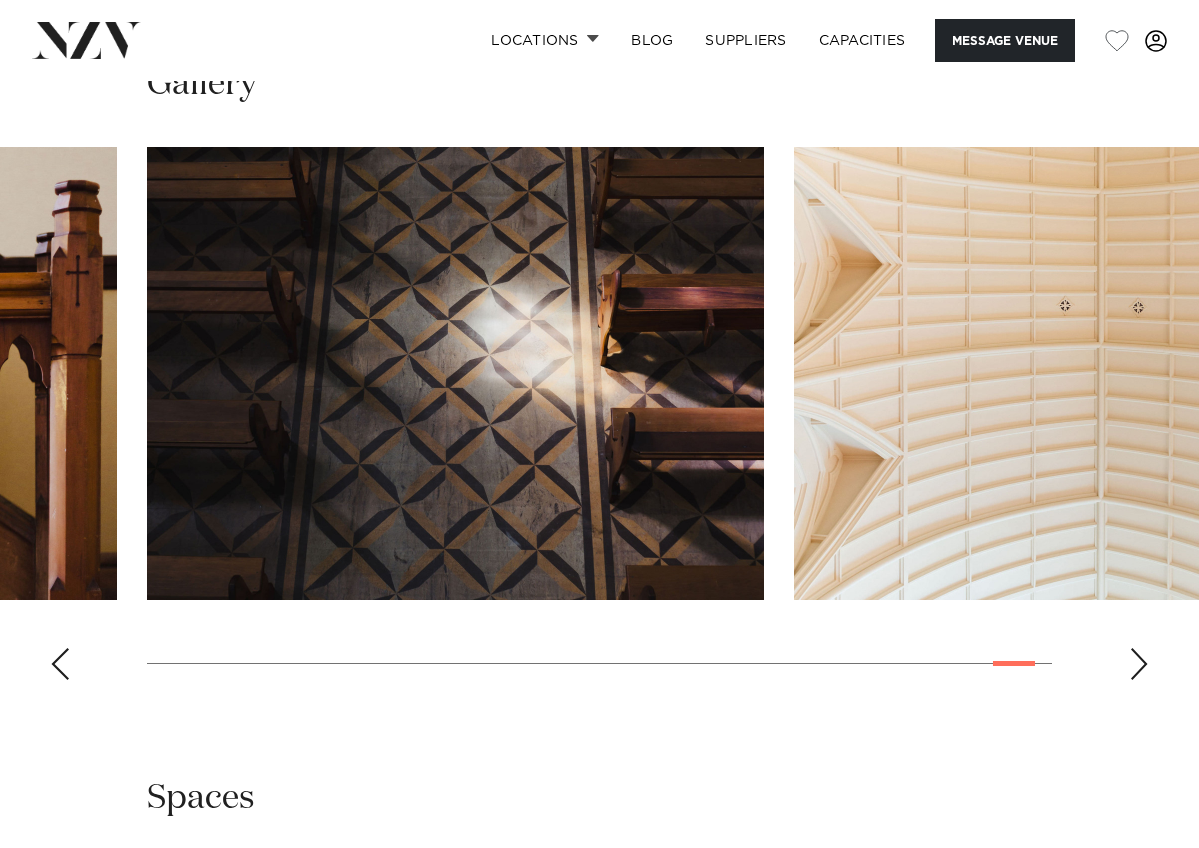 click at bounding box center [1139, 664] 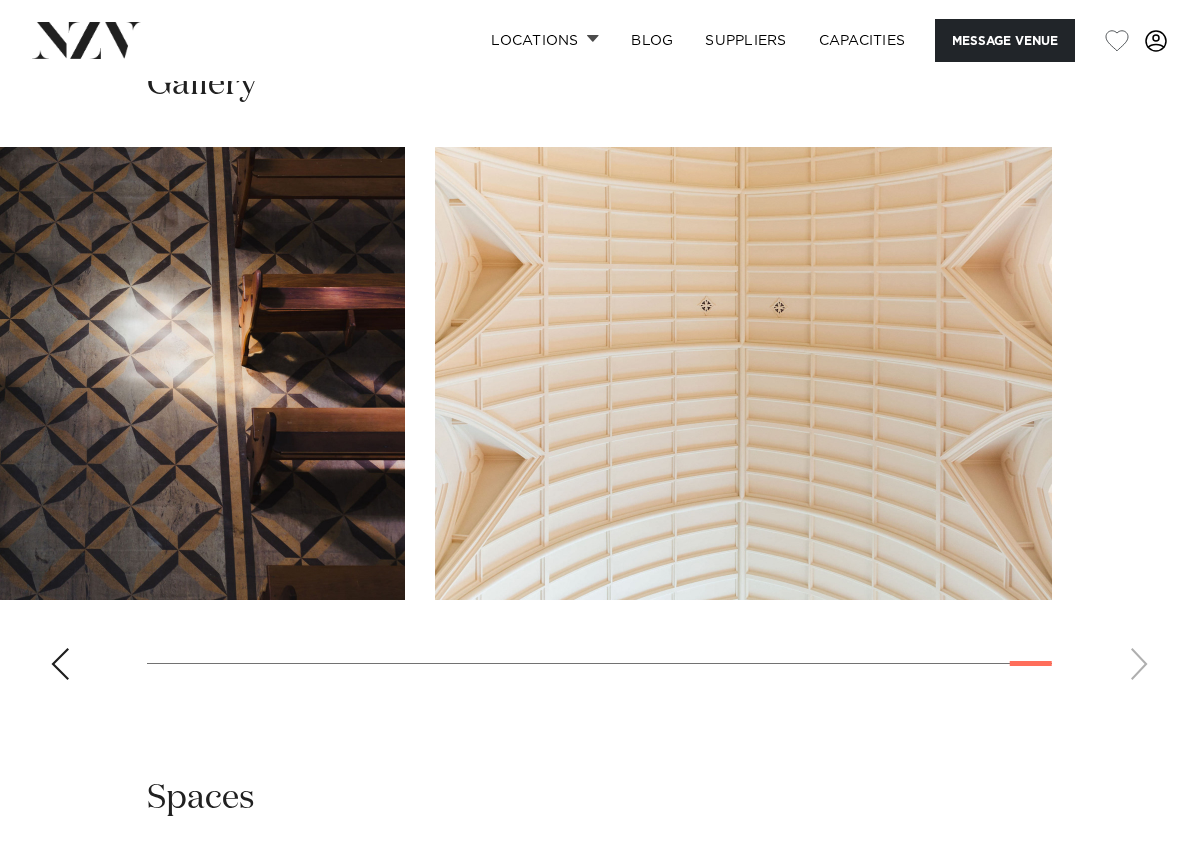 click at bounding box center [599, 421] 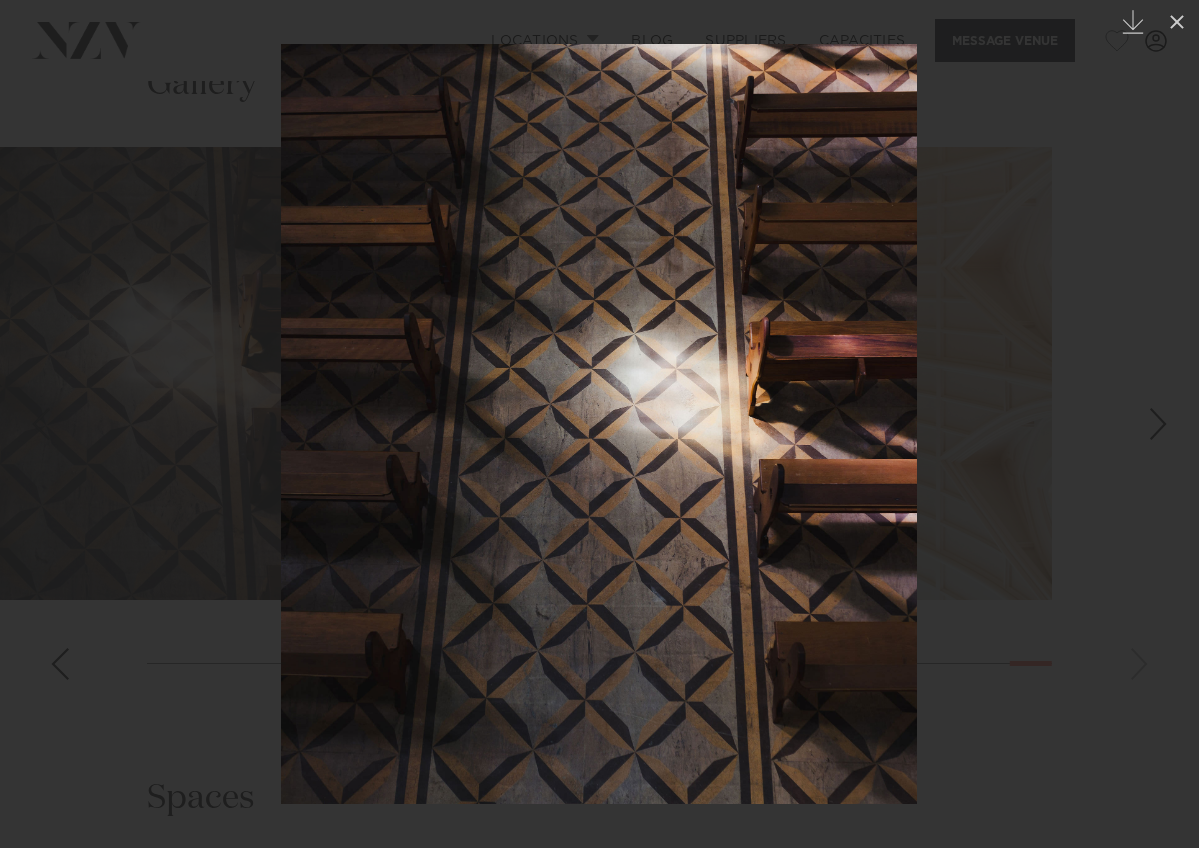 click at bounding box center [599, 424] 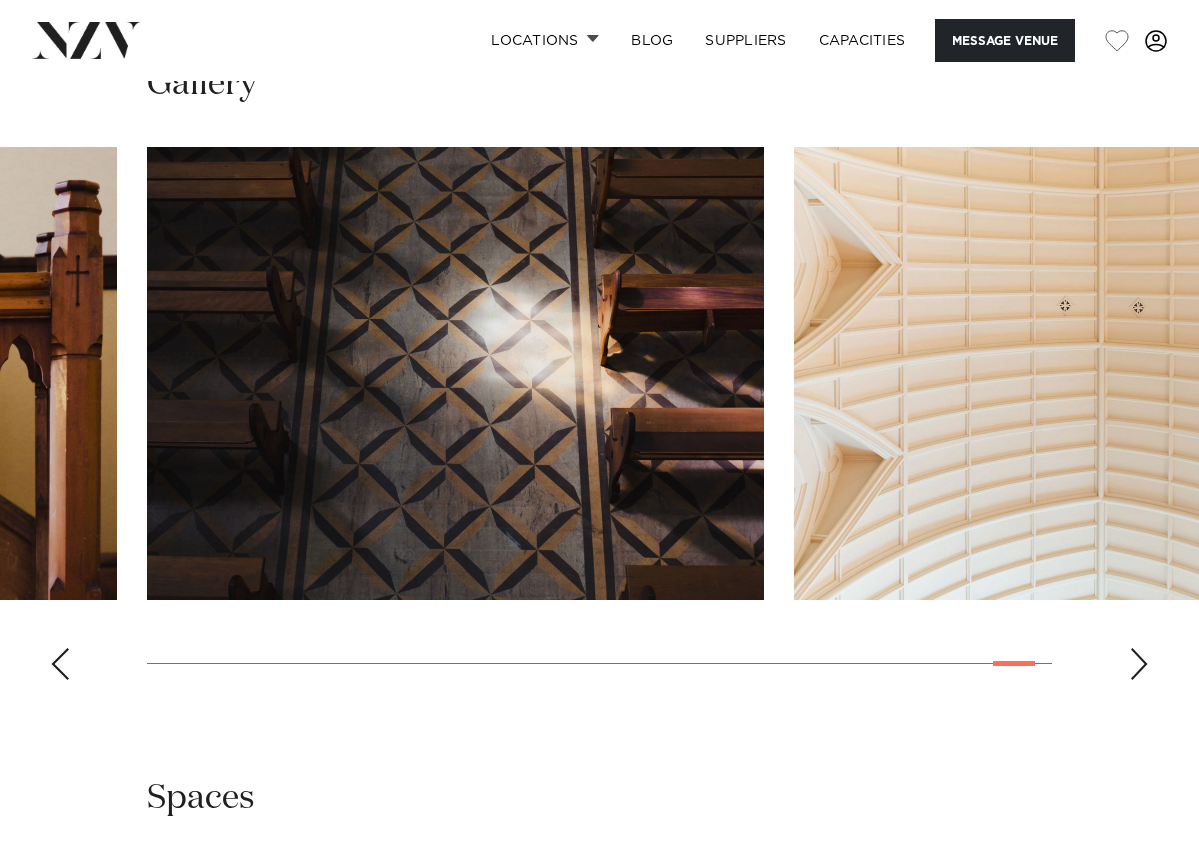 scroll, scrollTop: 2027, scrollLeft: 0, axis: vertical 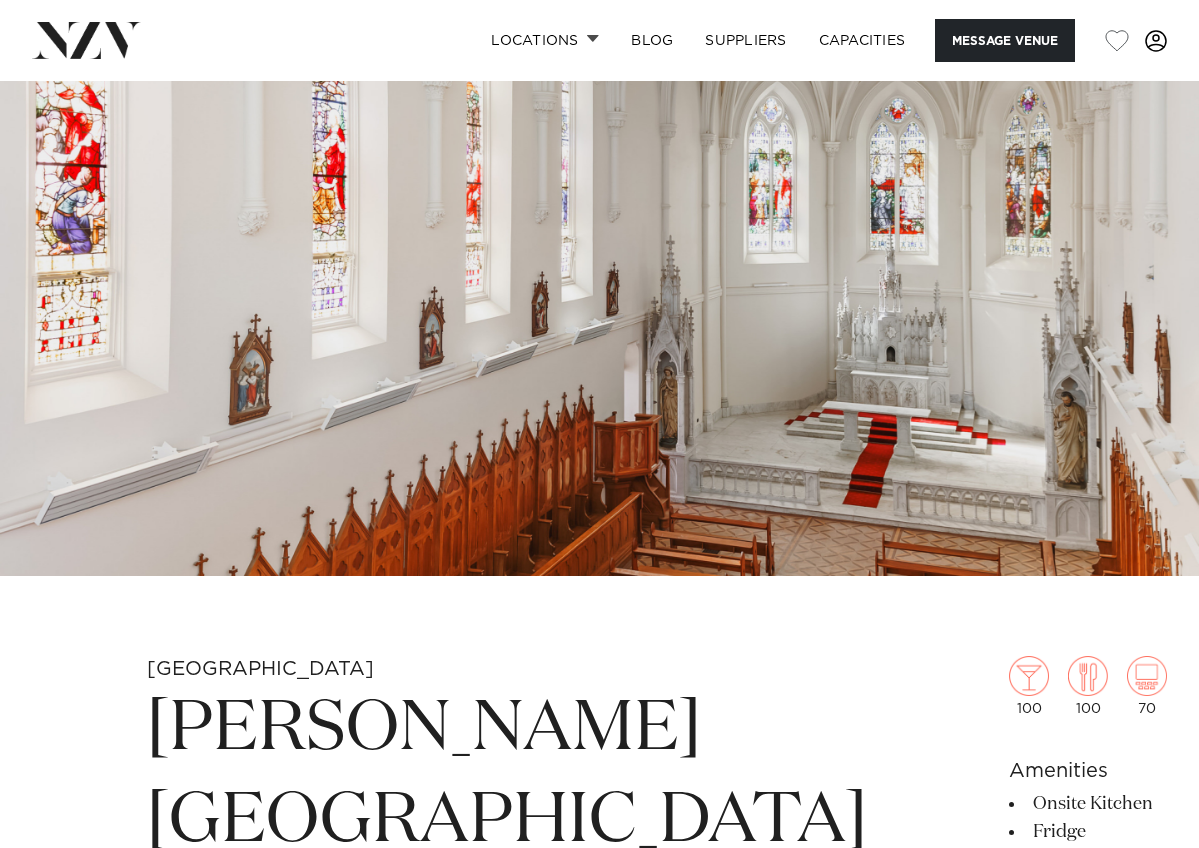 click at bounding box center (599, 295) 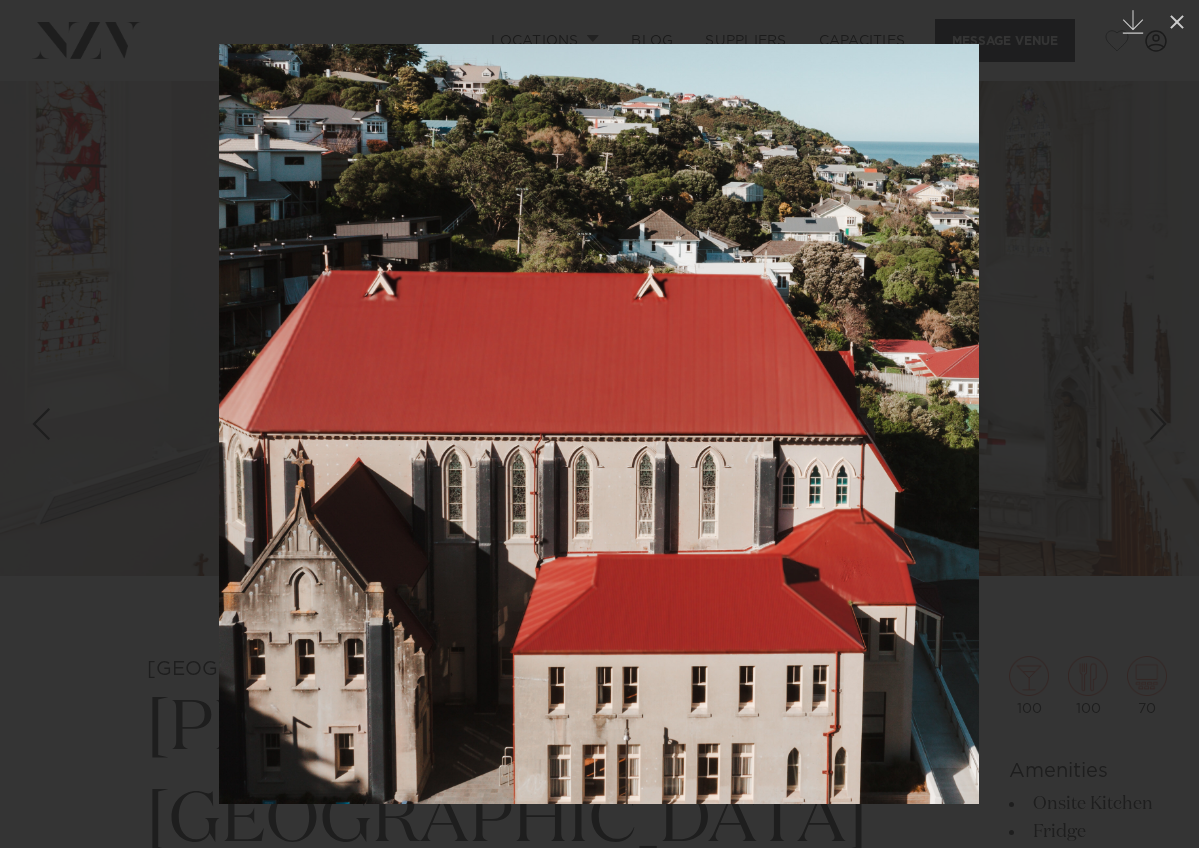 click at bounding box center (599, 424) 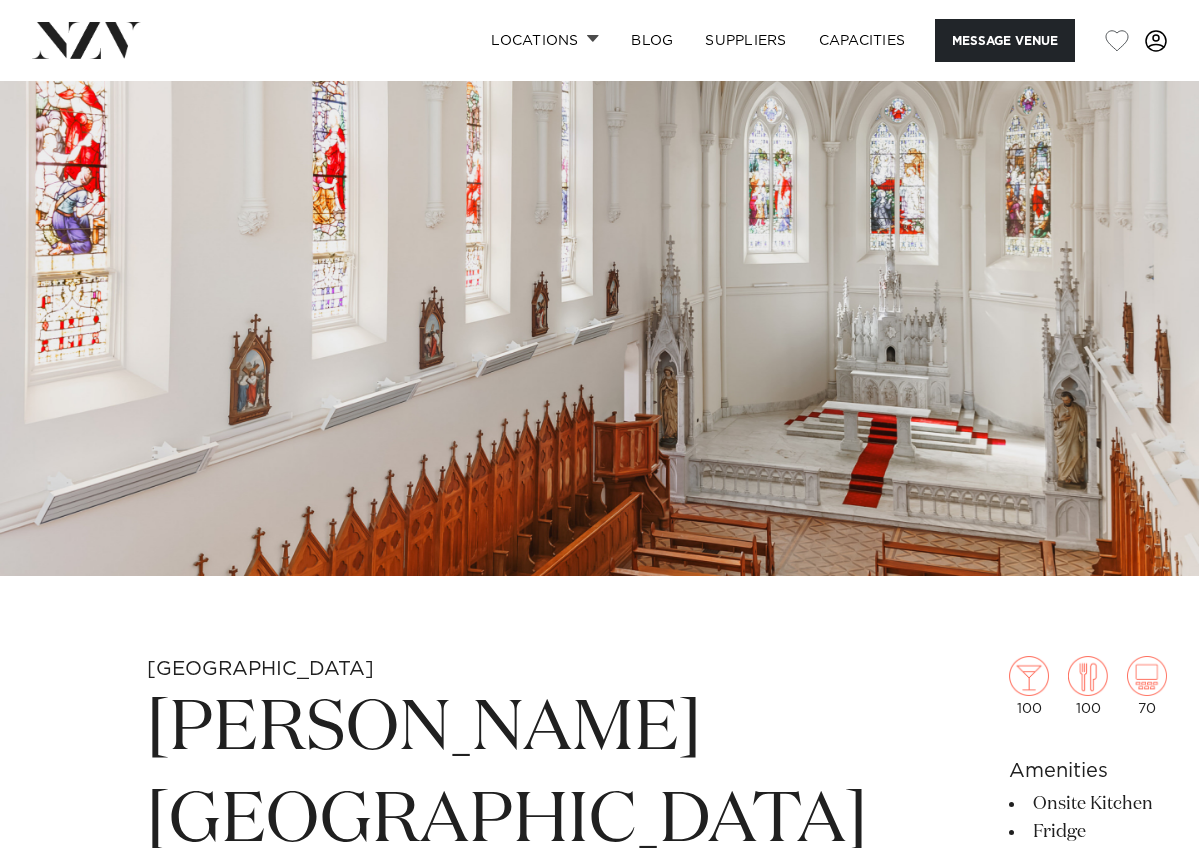 click at bounding box center [599, 295] 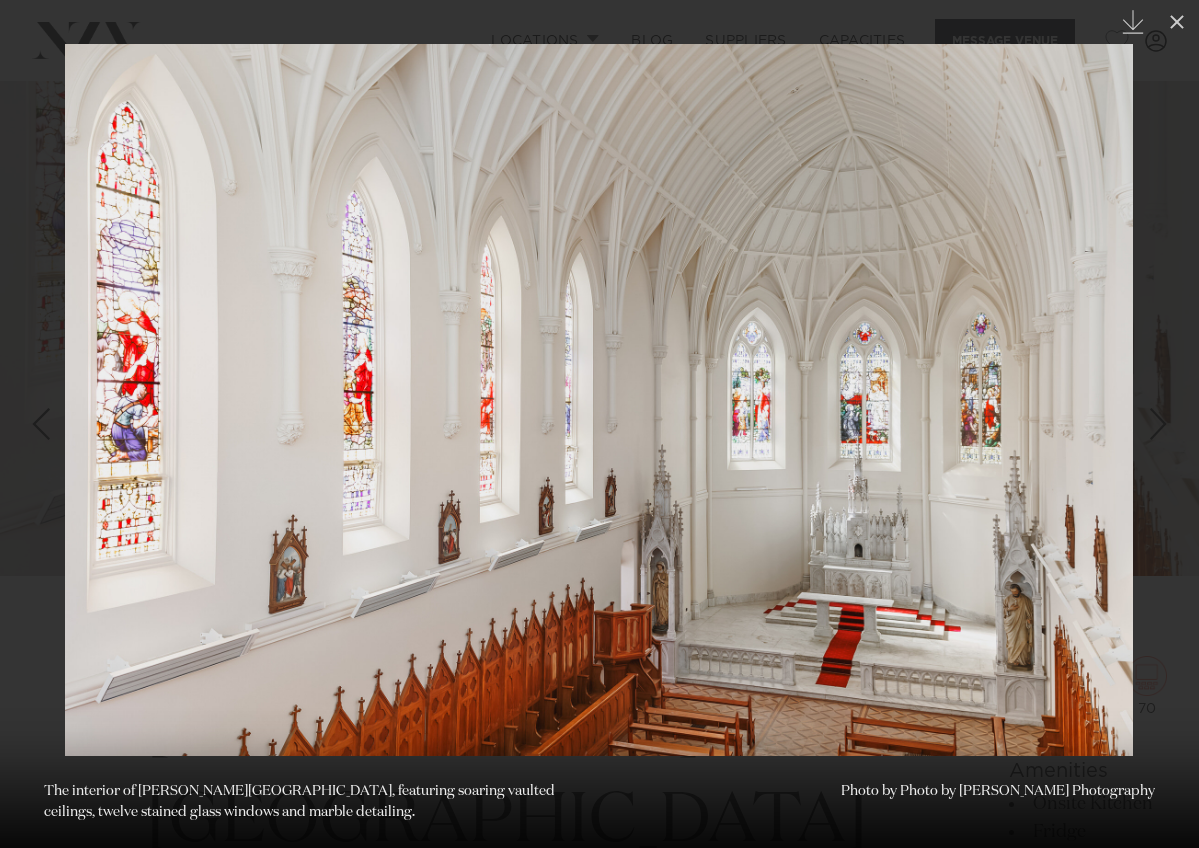 click at bounding box center (599, 400) 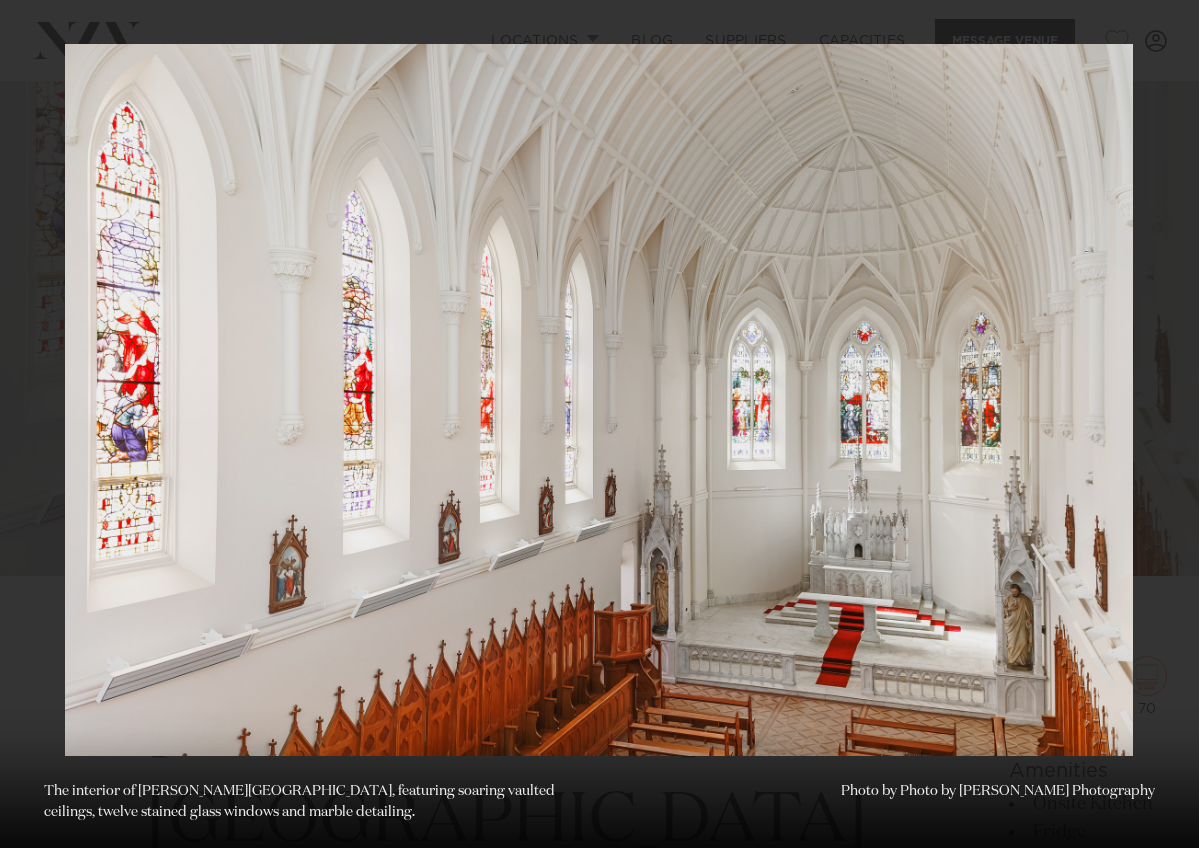click at bounding box center [599, 424] 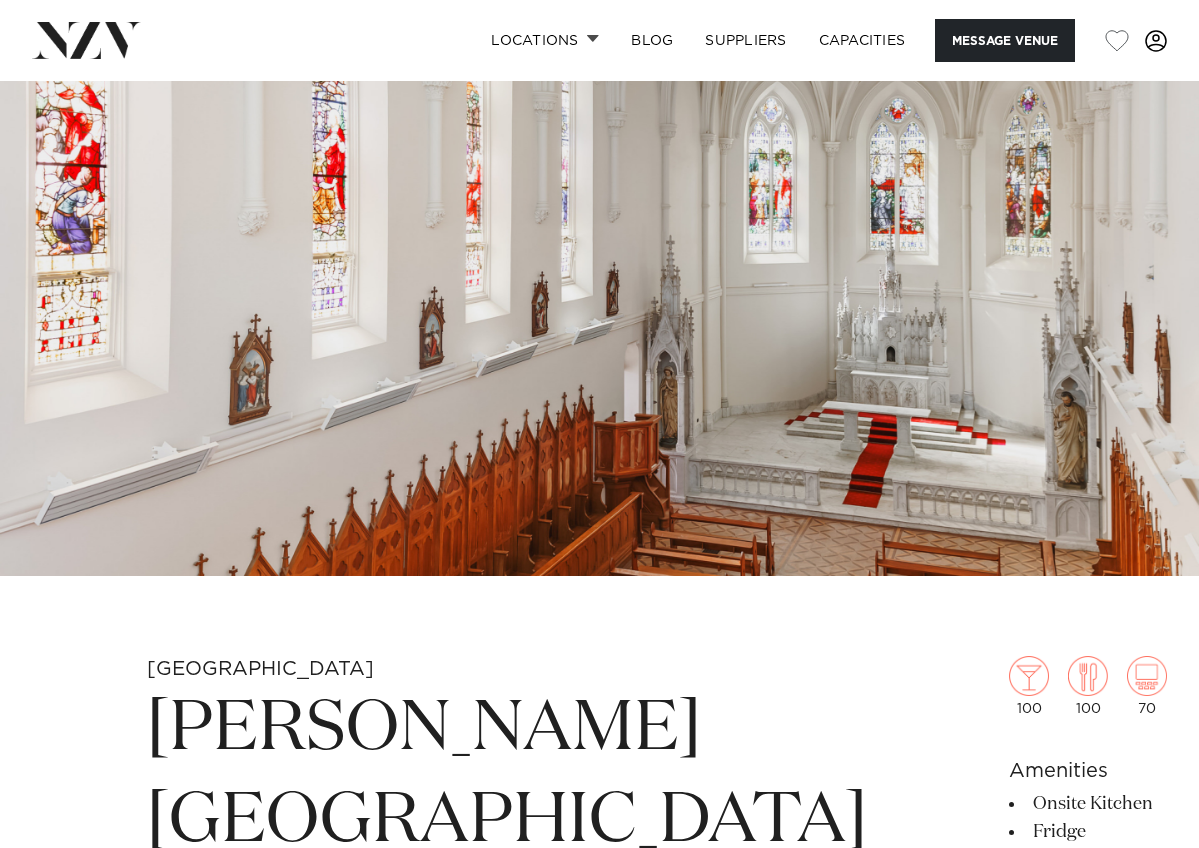 click at bounding box center (599, 295) 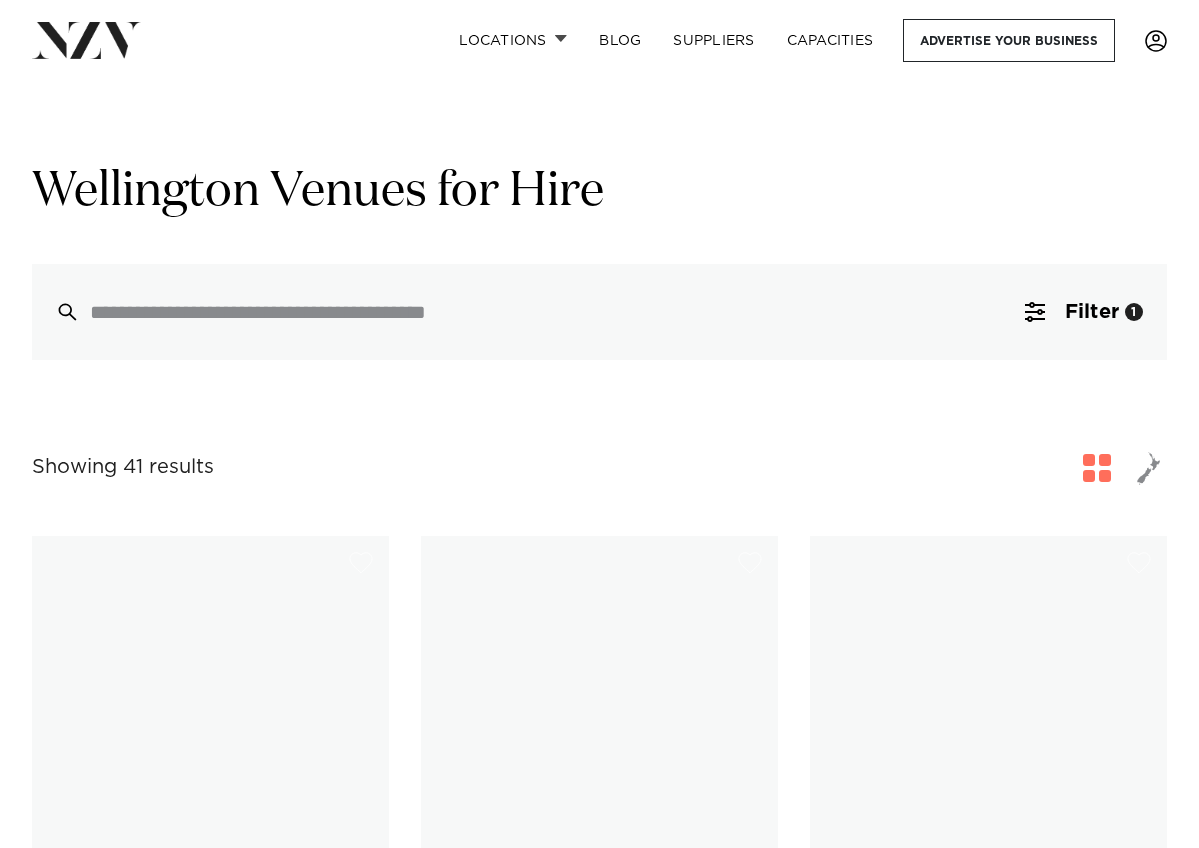 scroll, scrollTop: 6887, scrollLeft: 0, axis: vertical 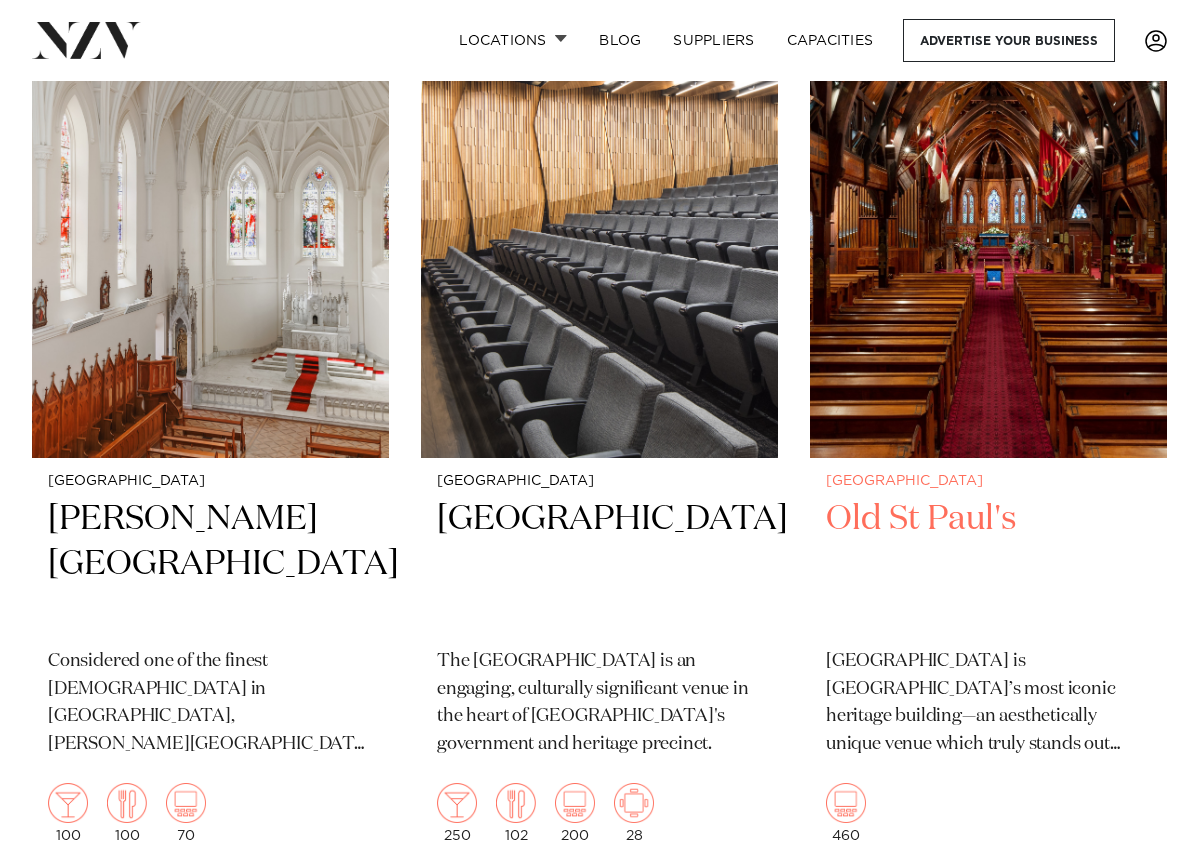 click at bounding box center (988, 218) 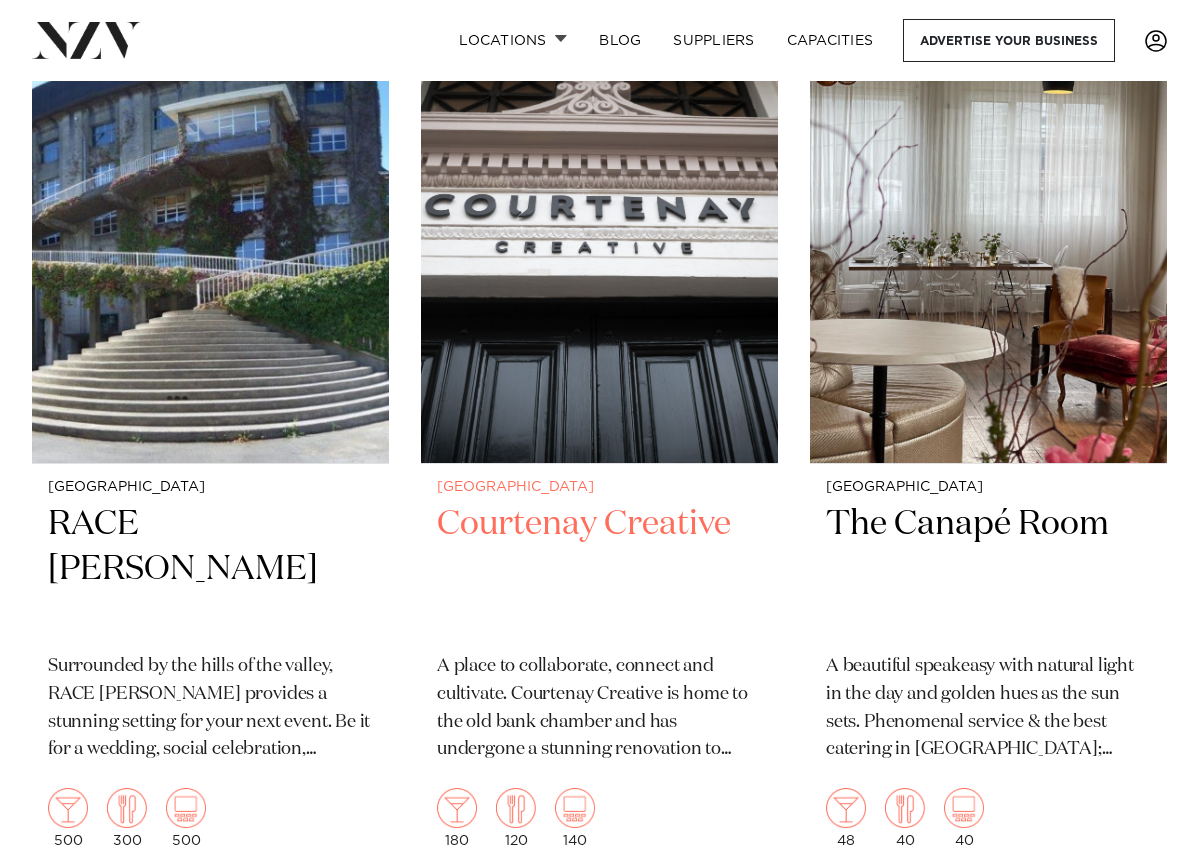 scroll, scrollTop: 7850, scrollLeft: 0, axis: vertical 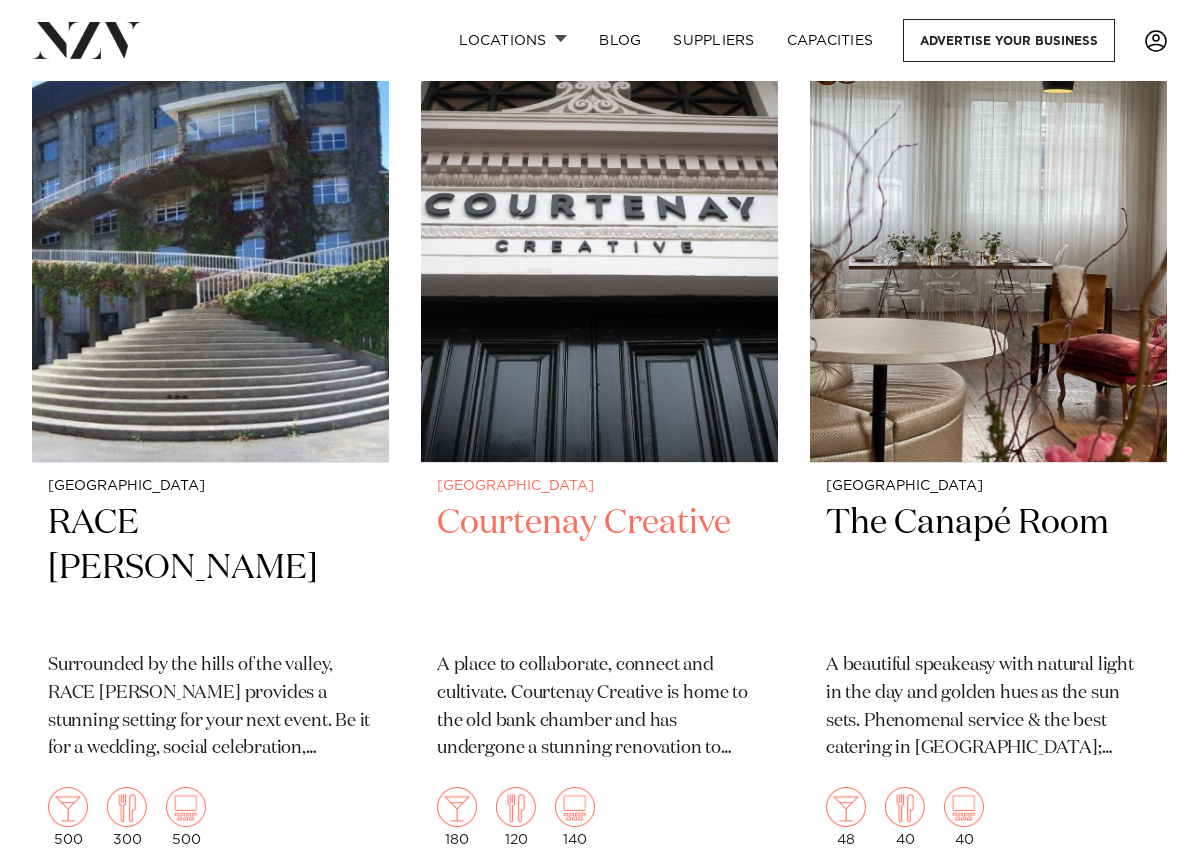 click on "Courtenay Creative" at bounding box center [599, 568] 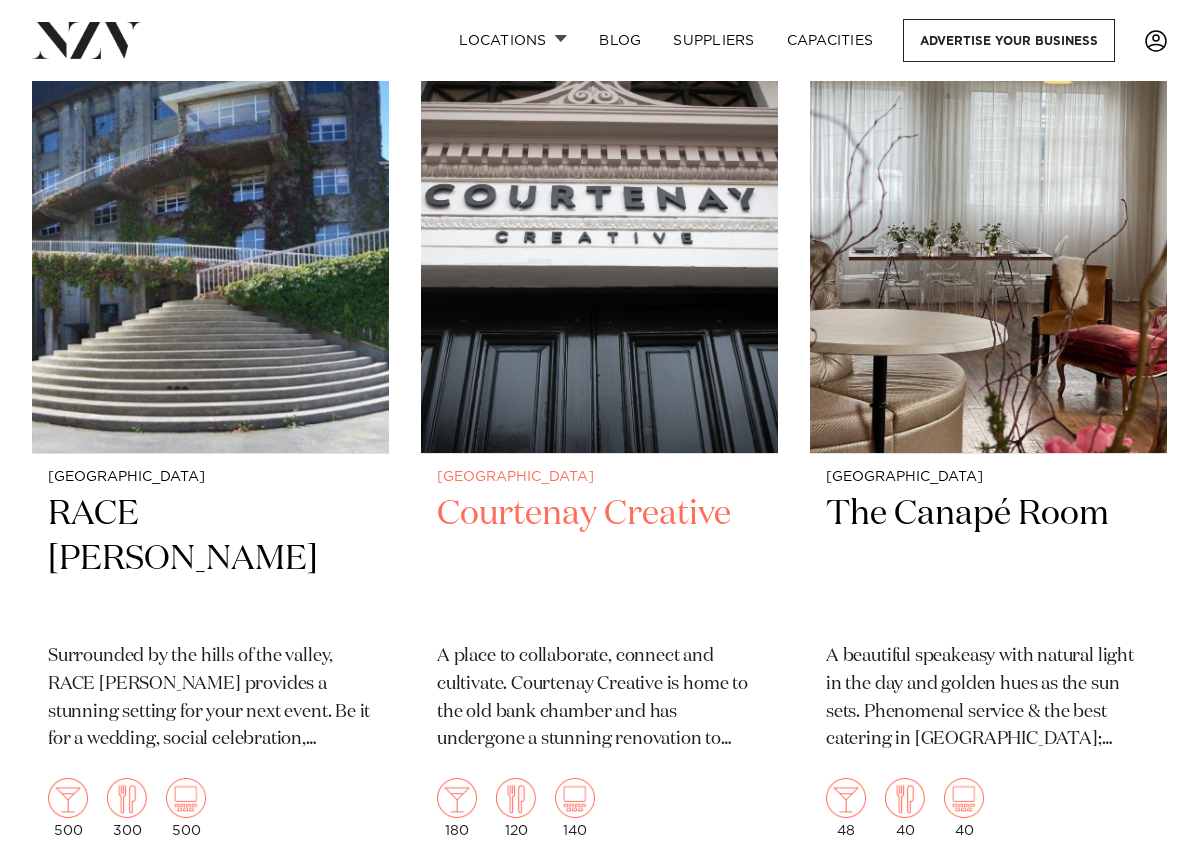 scroll, scrollTop: 7854, scrollLeft: 0, axis: vertical 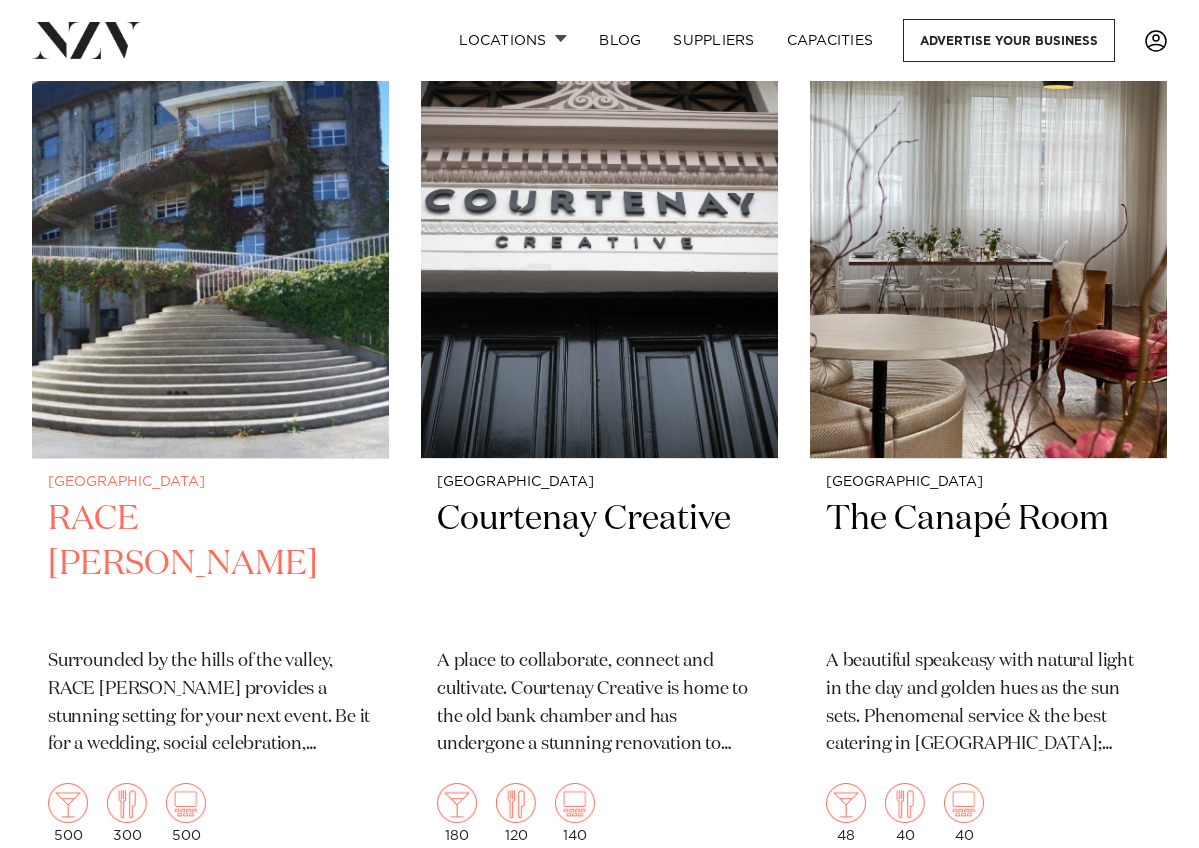 click on "RACE [PERSON_NAME]" at bounding box center [210, 564] 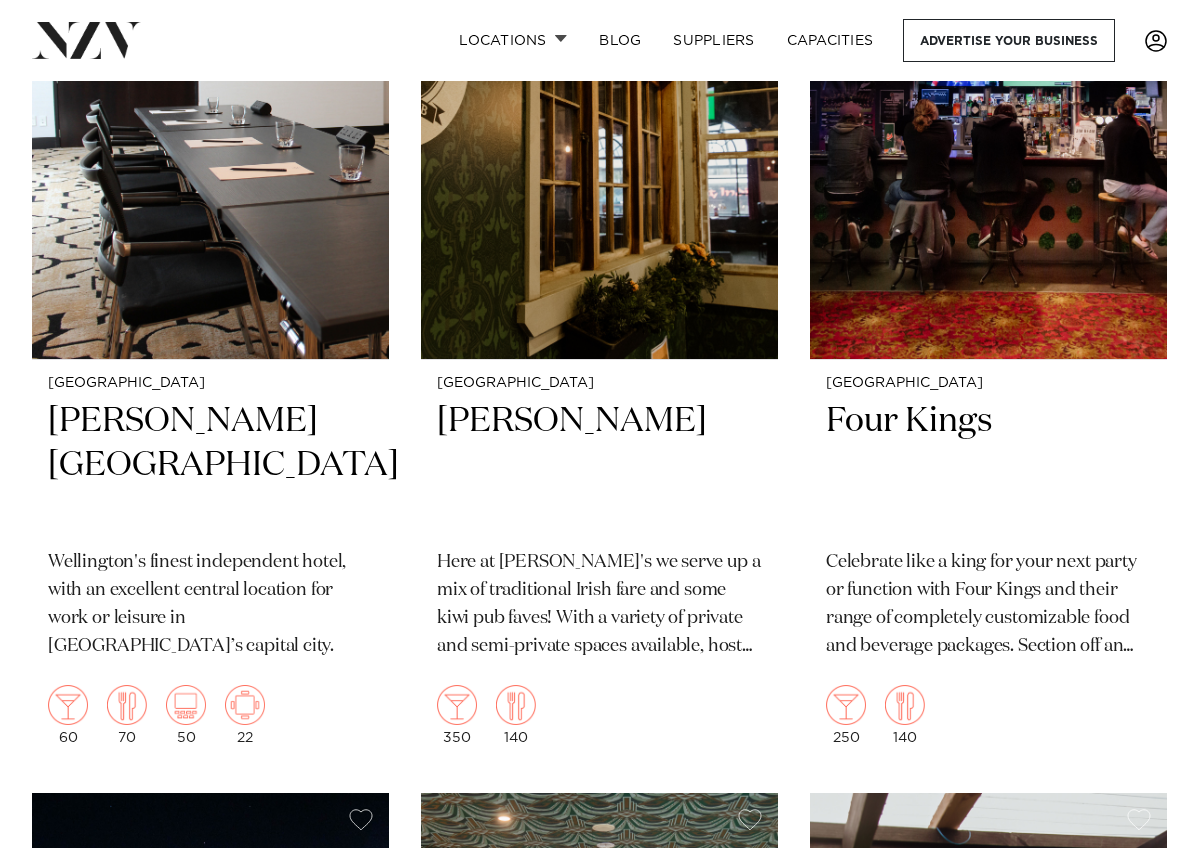 scroll, scrollTop: 9805, scrollLeft: 0, axis: vertical 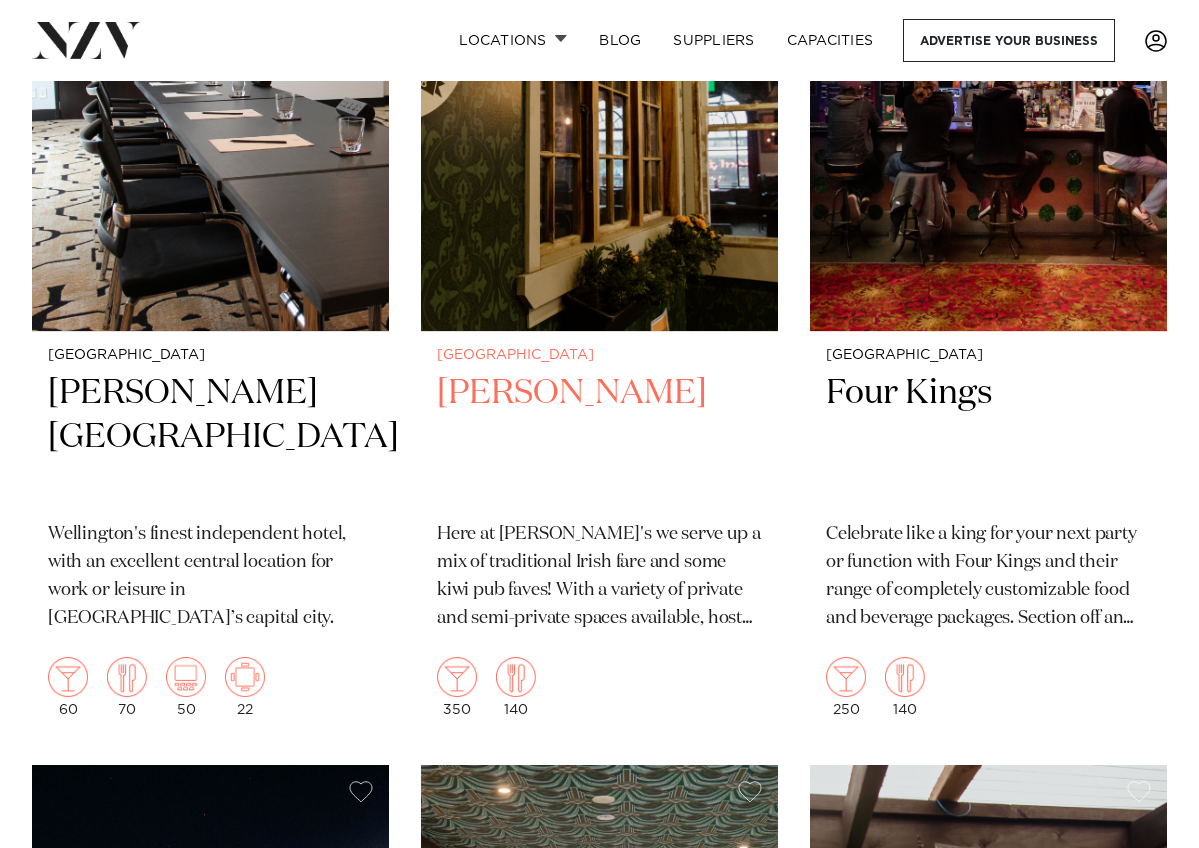click on "Jack Hackett's" at bounding box center (599, 438) 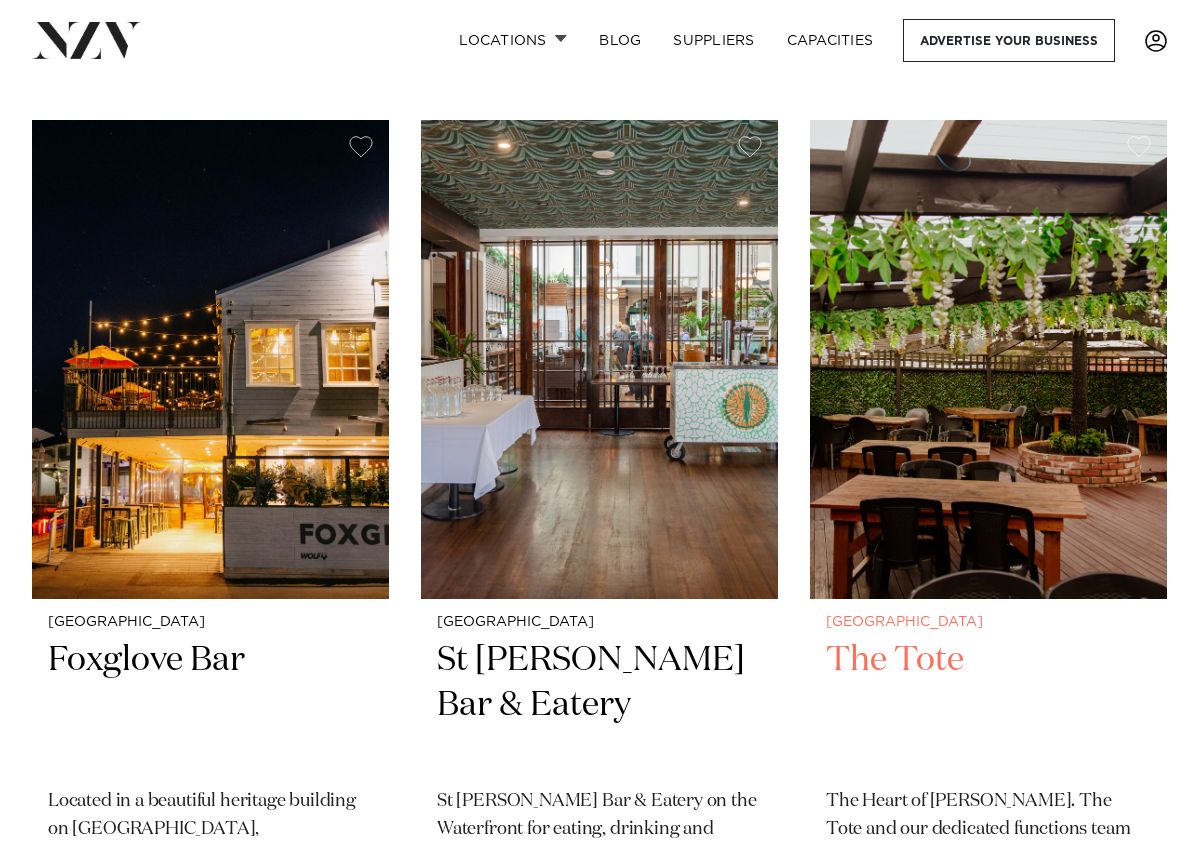 scroll, scrollTop: 10446, scrollLeft: 0, axis: vertical 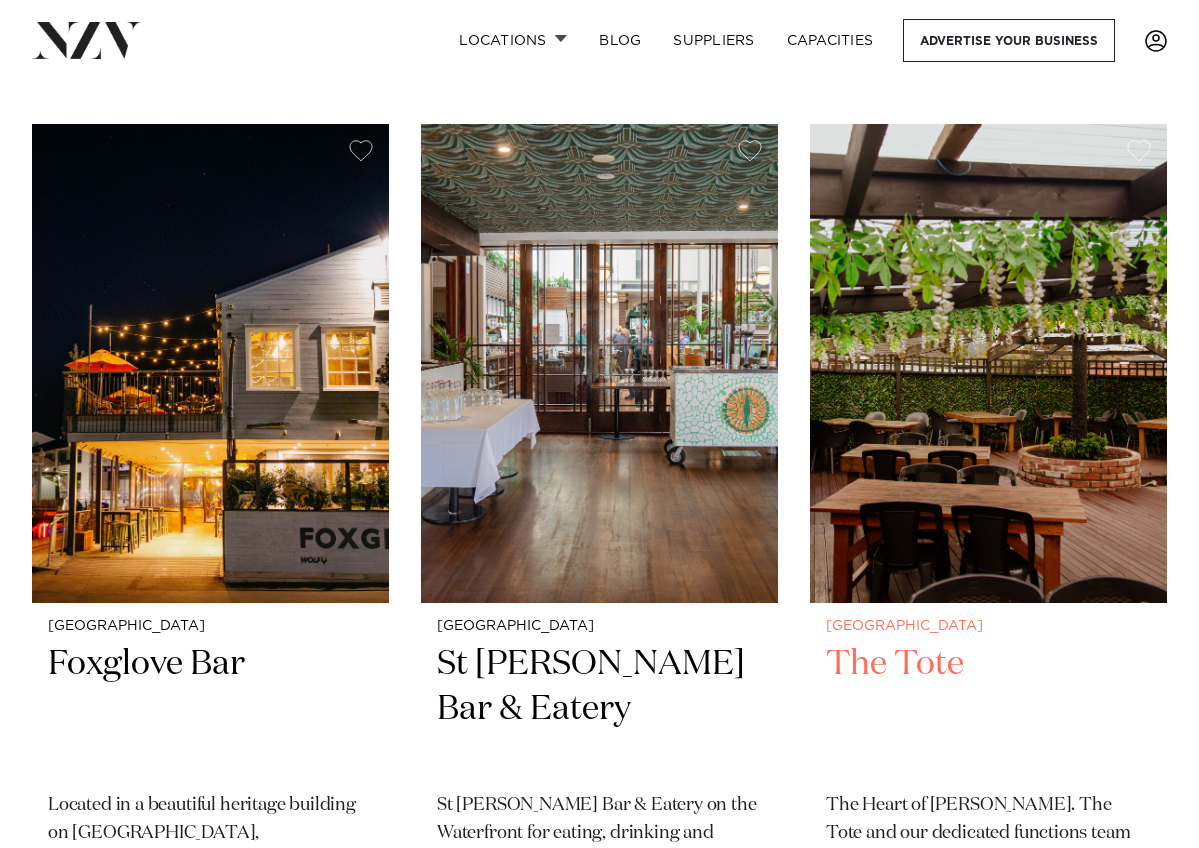click at bounding box center (988, 363) 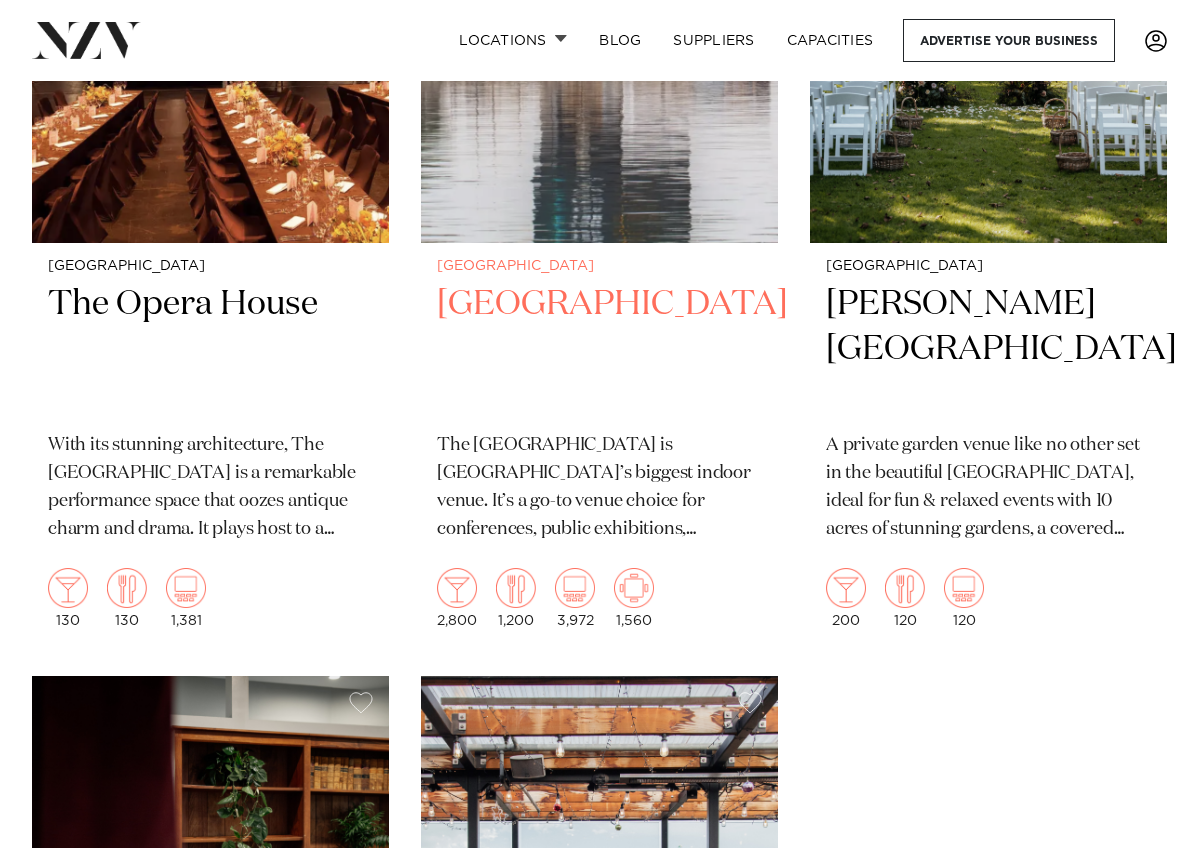 scroll, scrollTop: 11728, scrollLeft: 0, axis: vertical 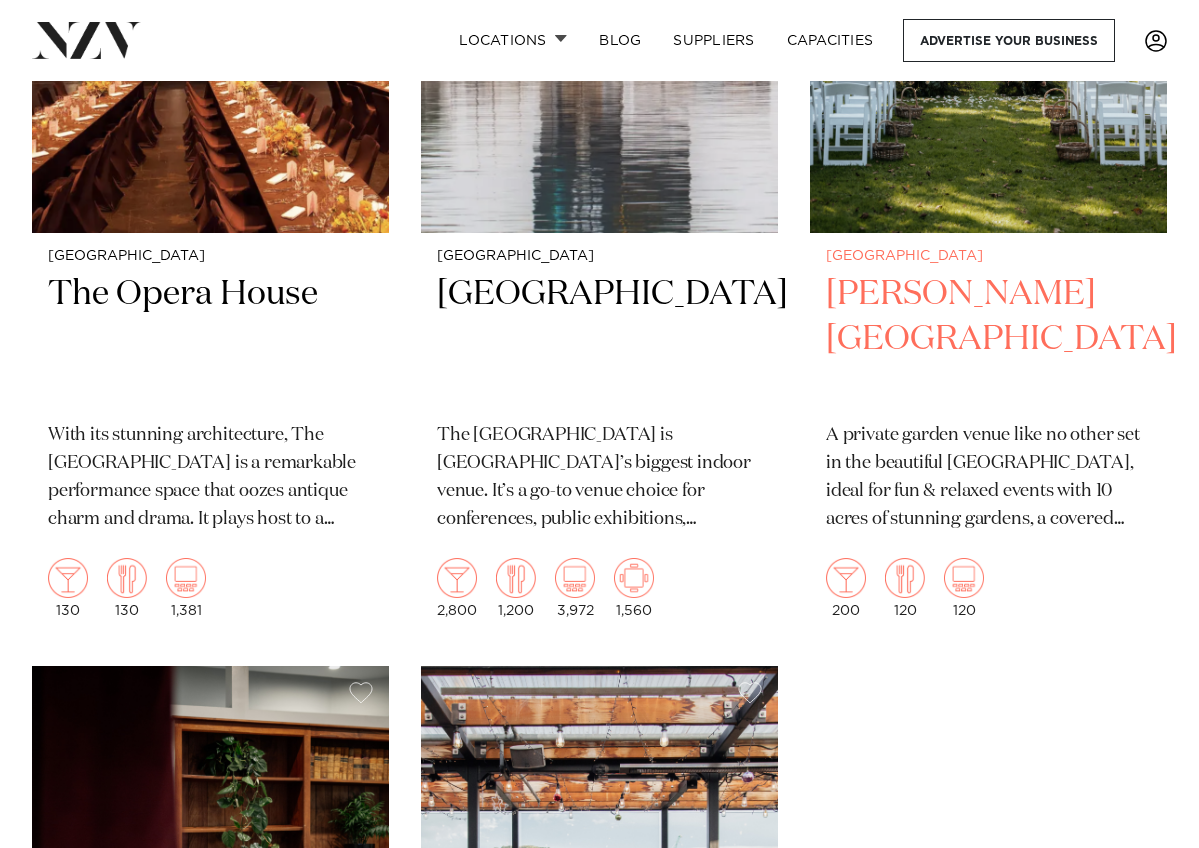 click on "Anam Cara Gardens" at bounding box center [988, 339] 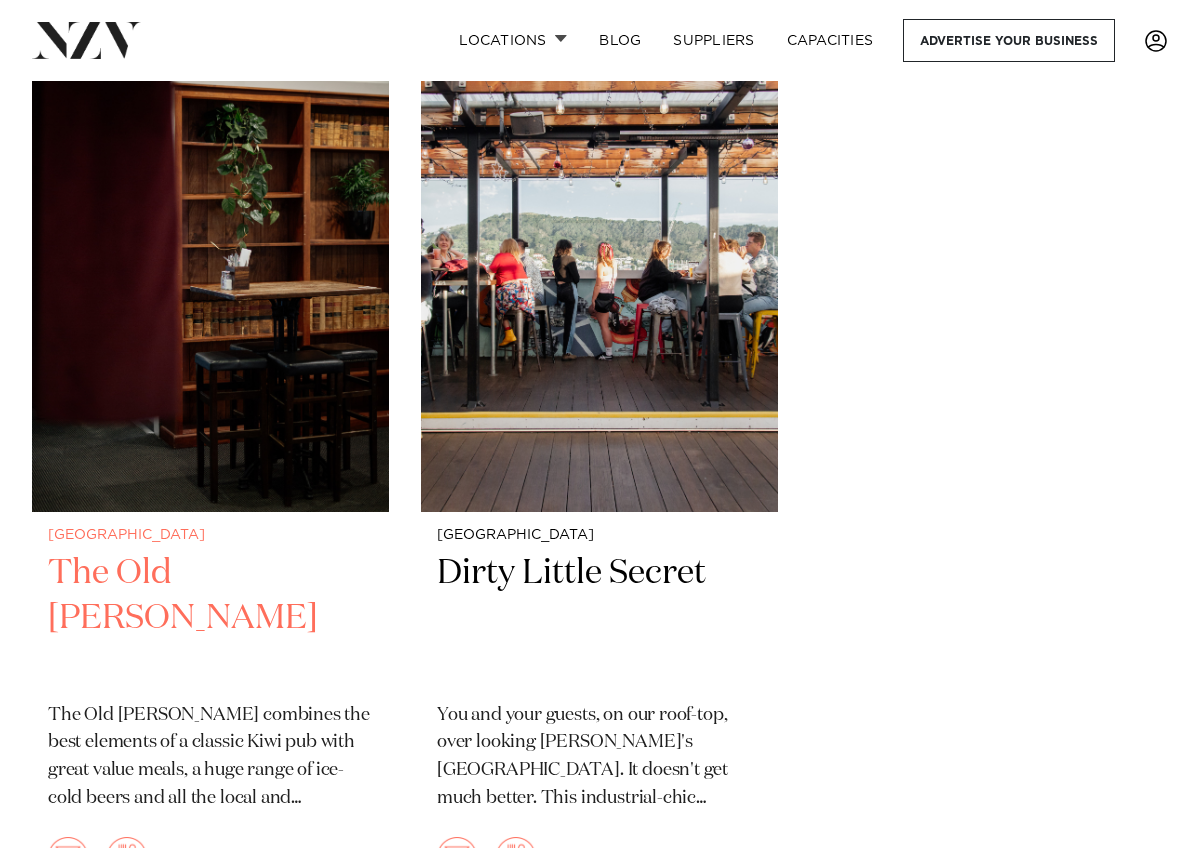 scroll, scrollTop: 12357, scrollLeft: 0, axis: vertical 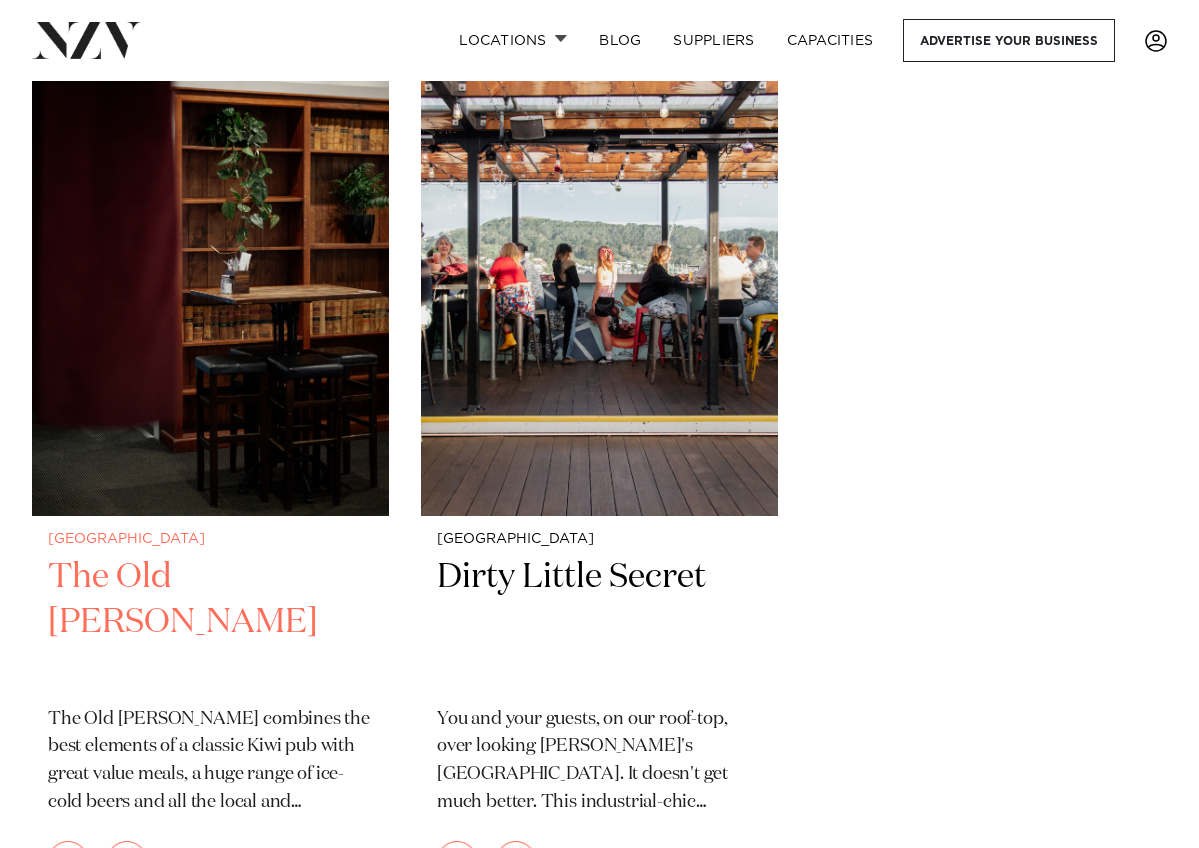 click at bounding box center (210, 276) 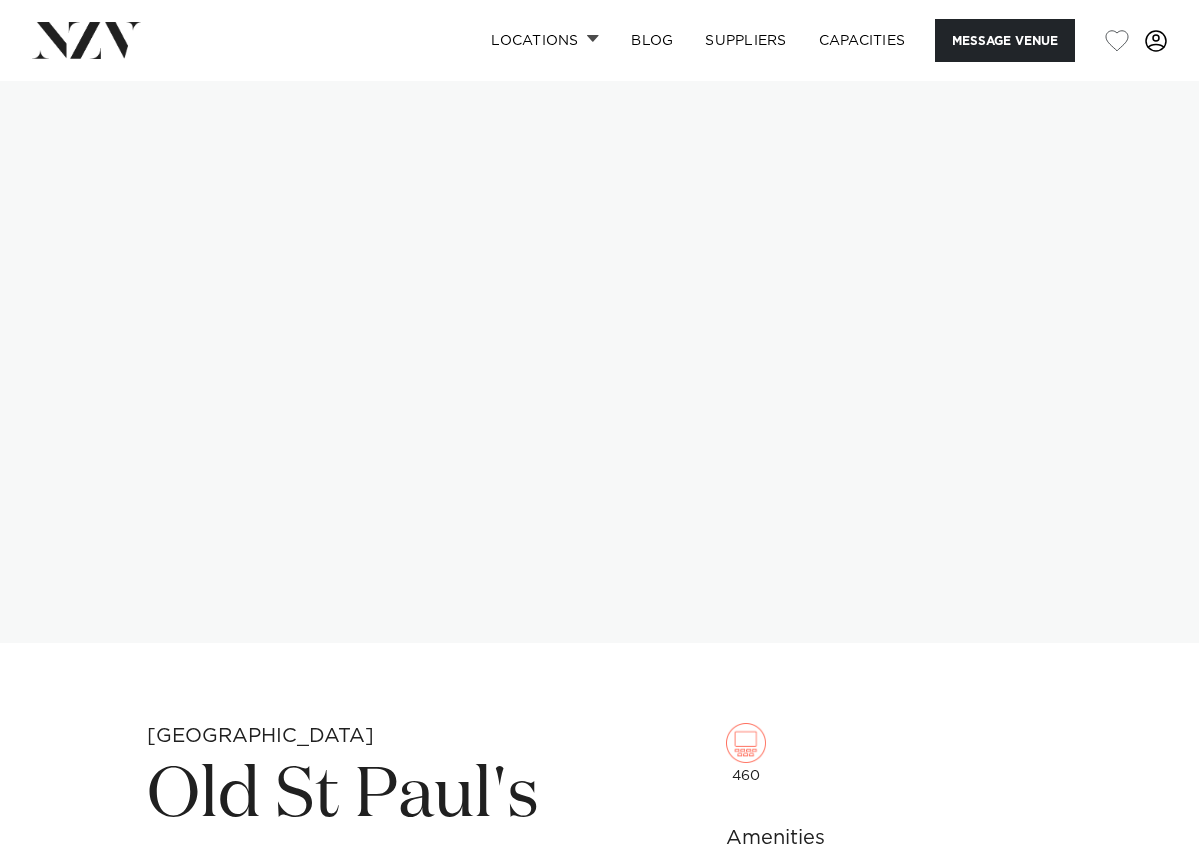 scroll, scrollTop: 0, scrollLeft: 0, axis: both 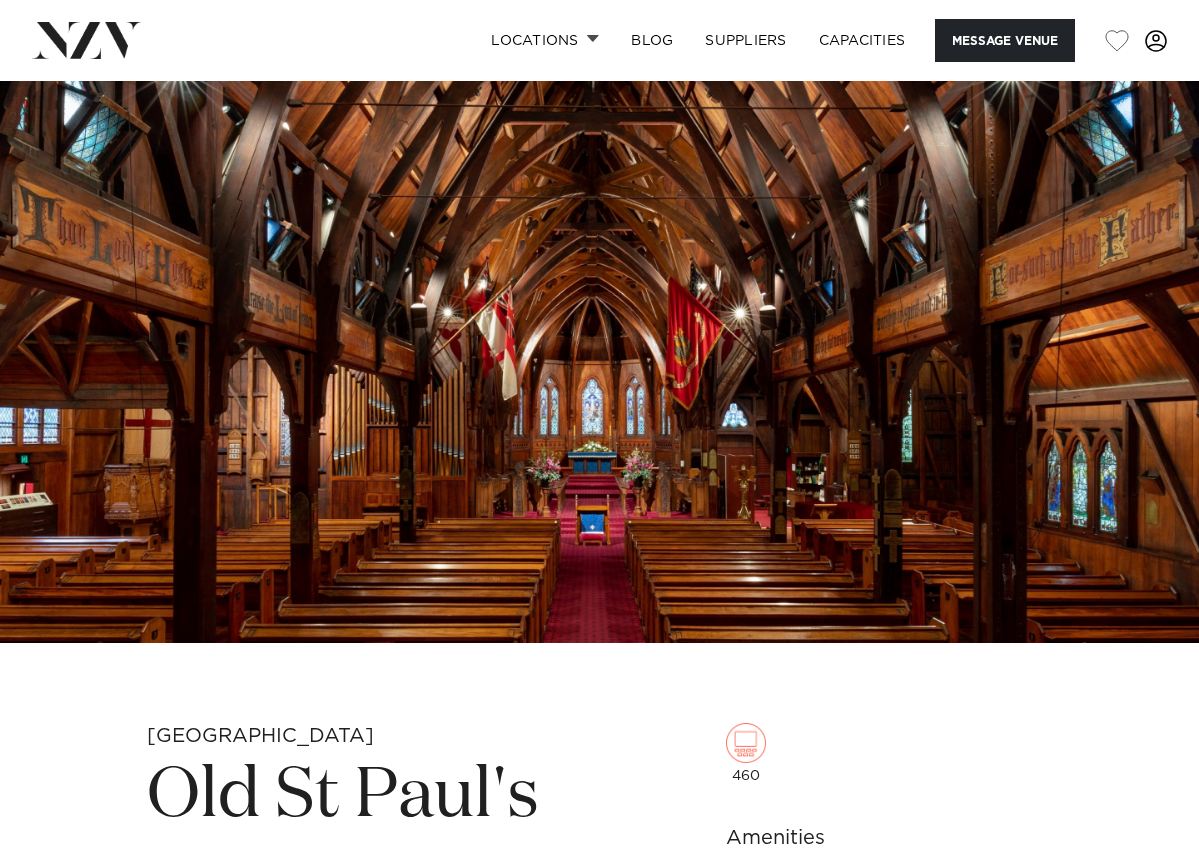 click at bounding box center [599, 362] 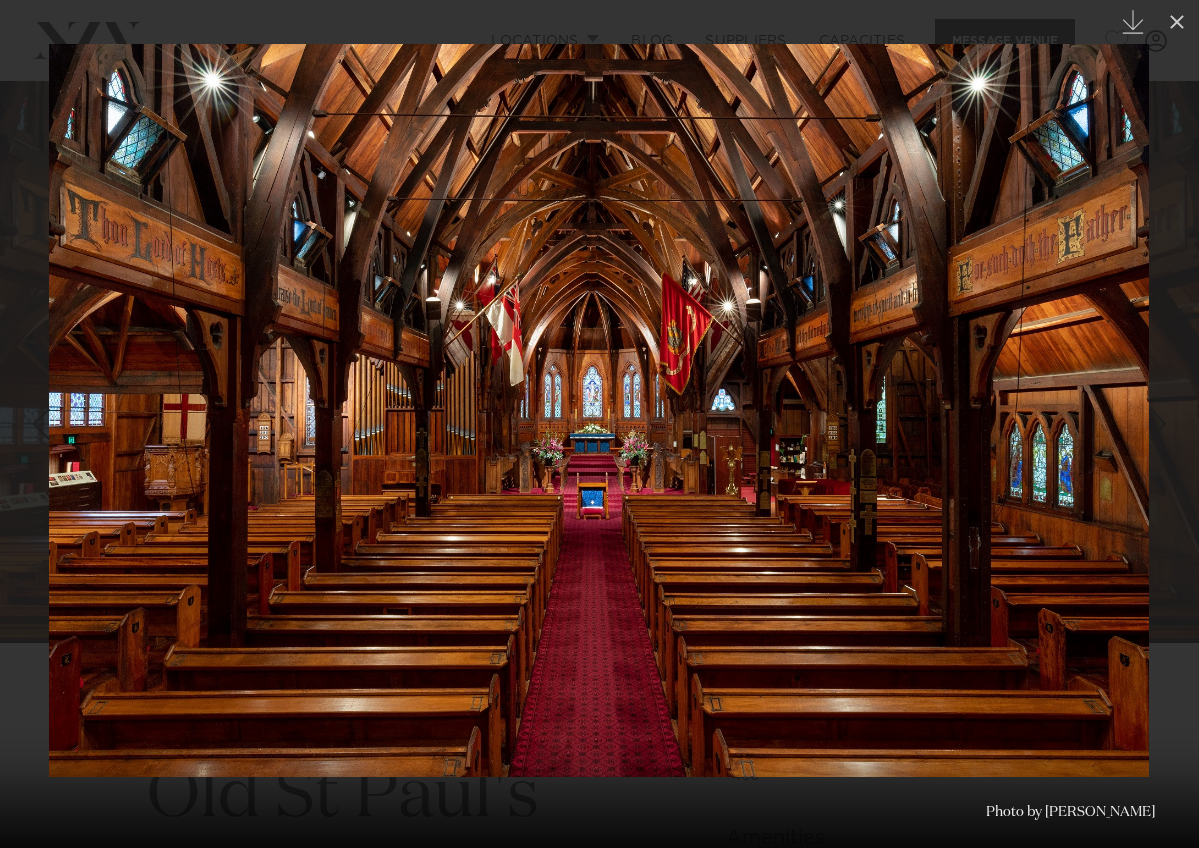click at bounding box center [599, 410] 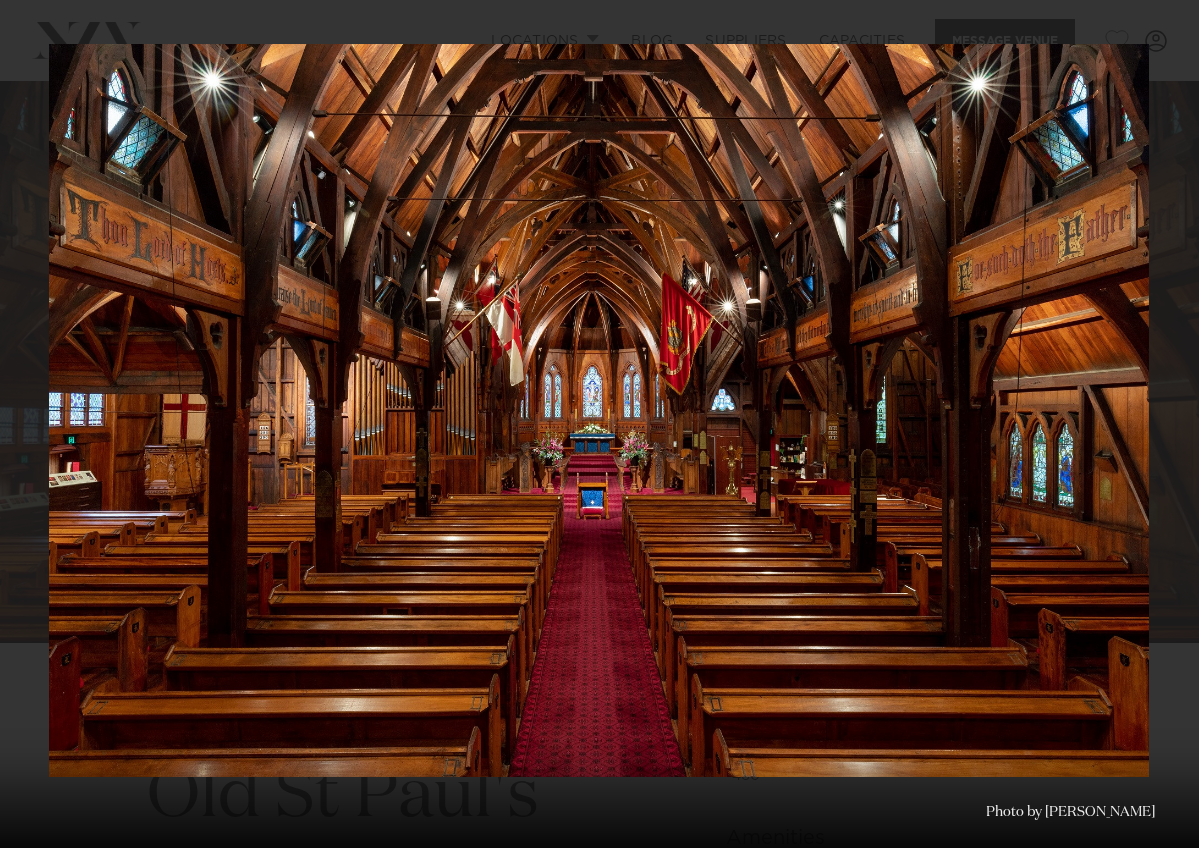 click at bounding box center [599, 410] 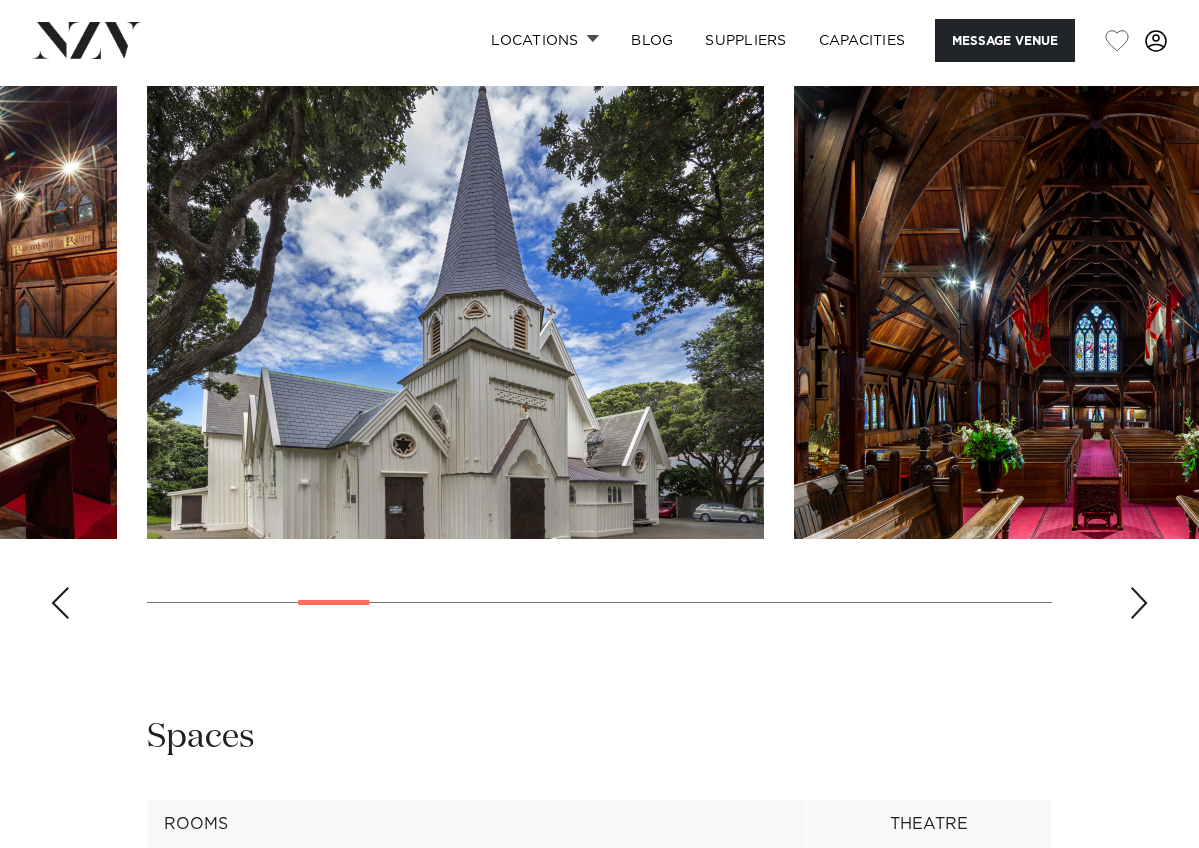 scroll, scrollTop: 1811, scrollLeft: 0, axis: vertical 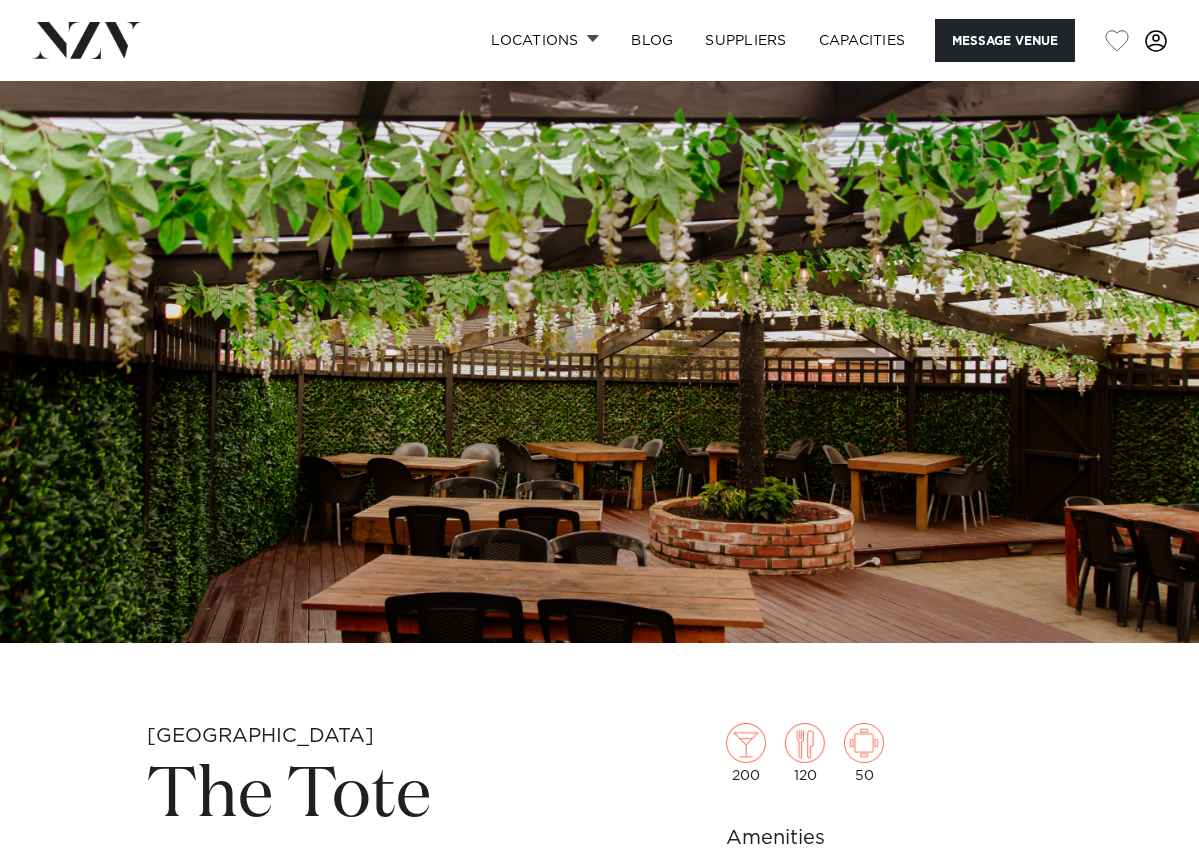 click at bounding box center (599, 362) 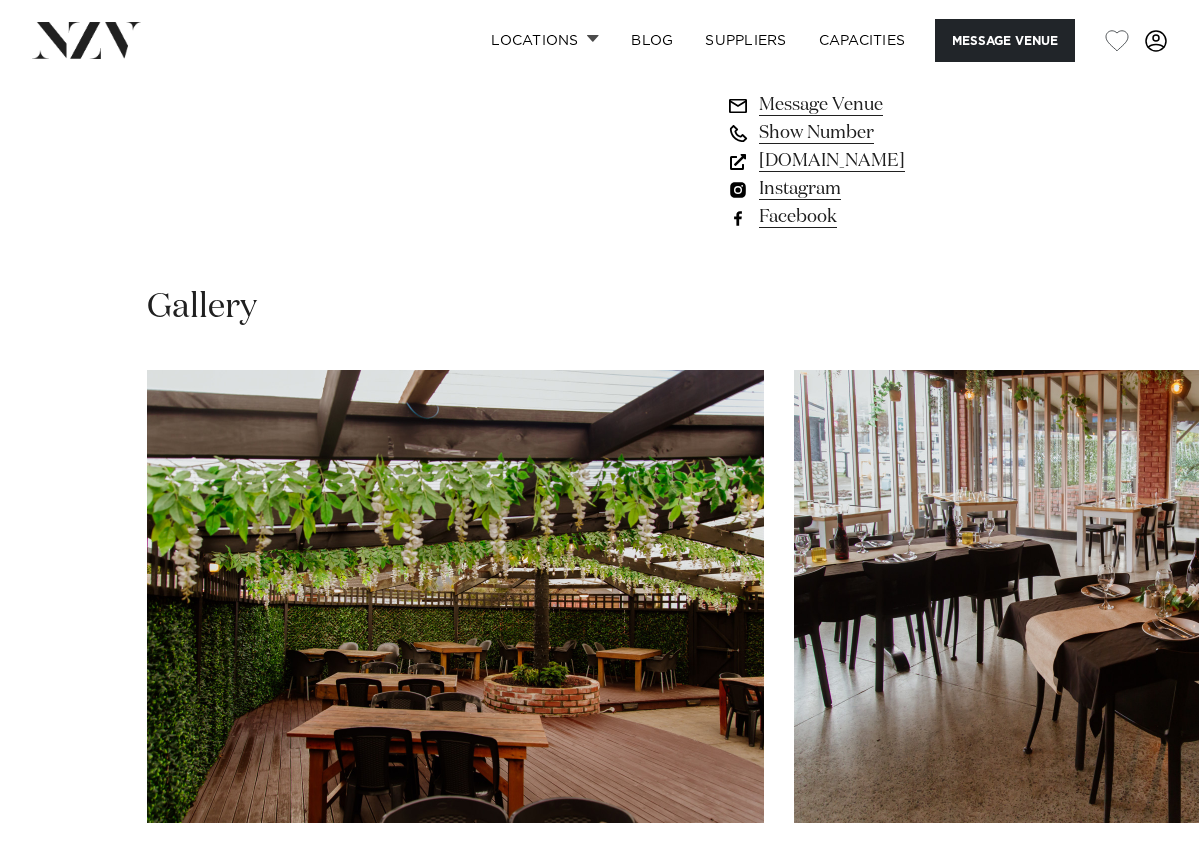 scroll, scrollTop: 1419, scrollLeft: 0, axis: vertical 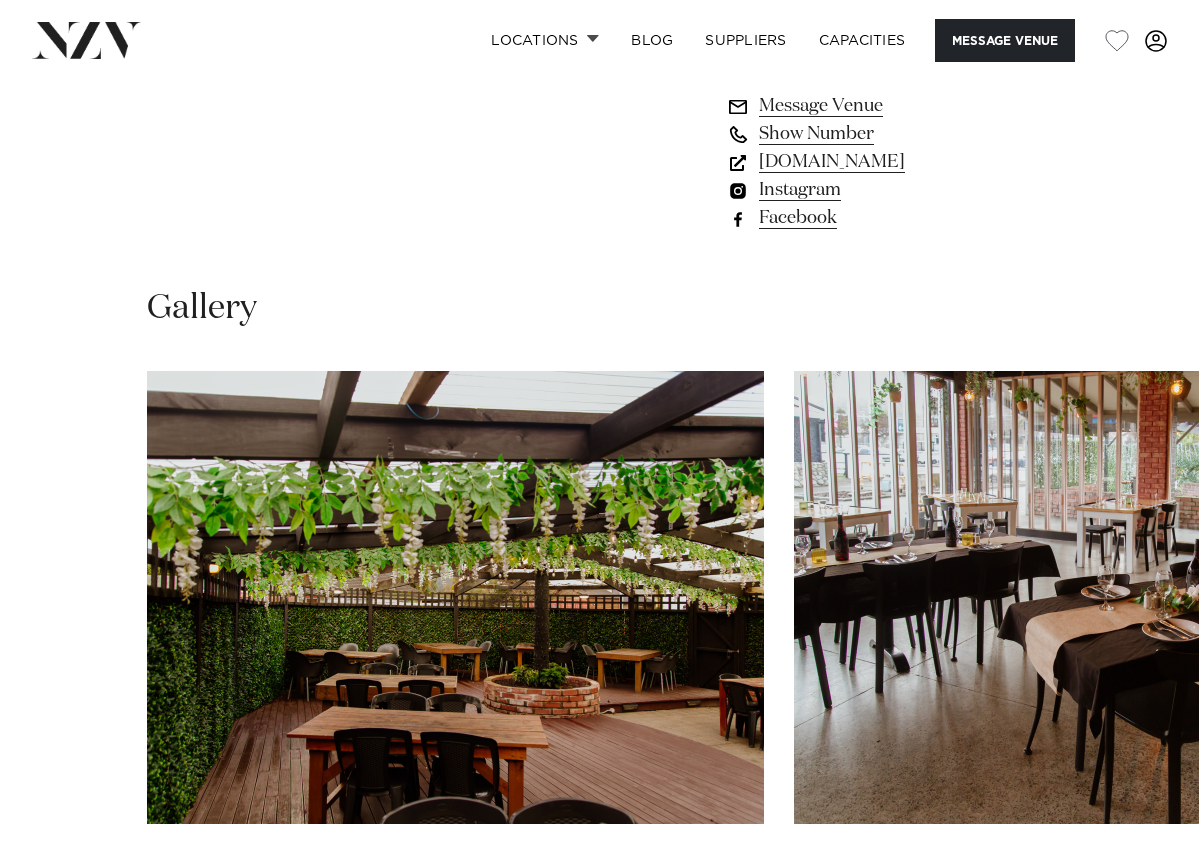 click at bounding box center [1102, 597] 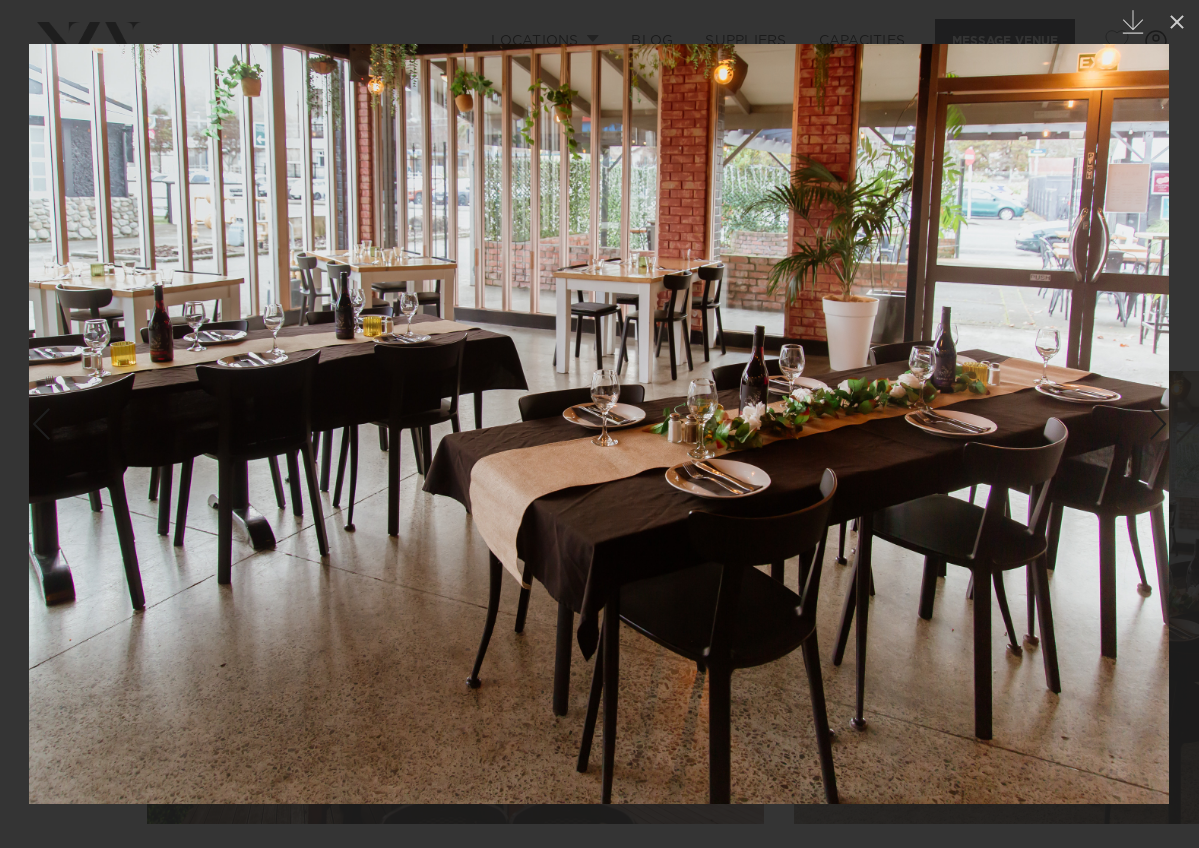 click at bounding box center [599, 424] 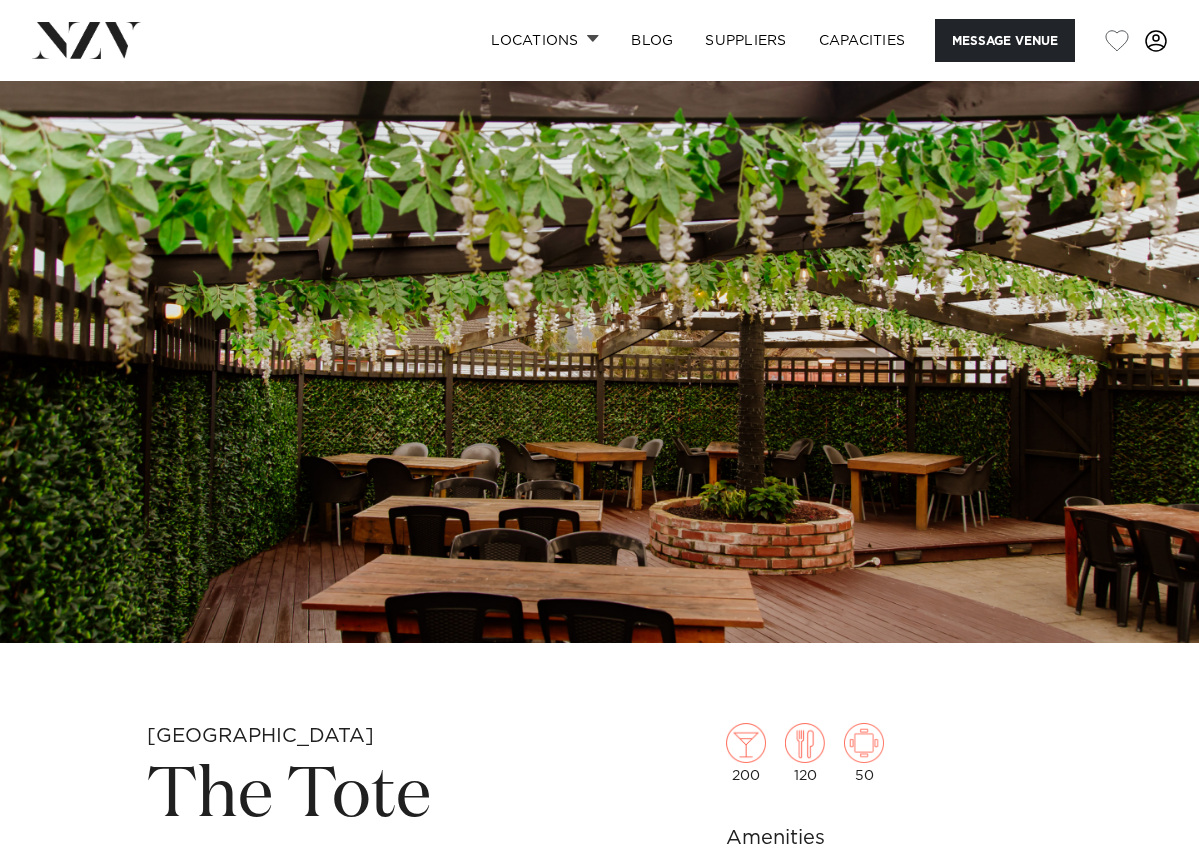 scroll, scrollTop: 0, scrollLeft: 0, axis: both 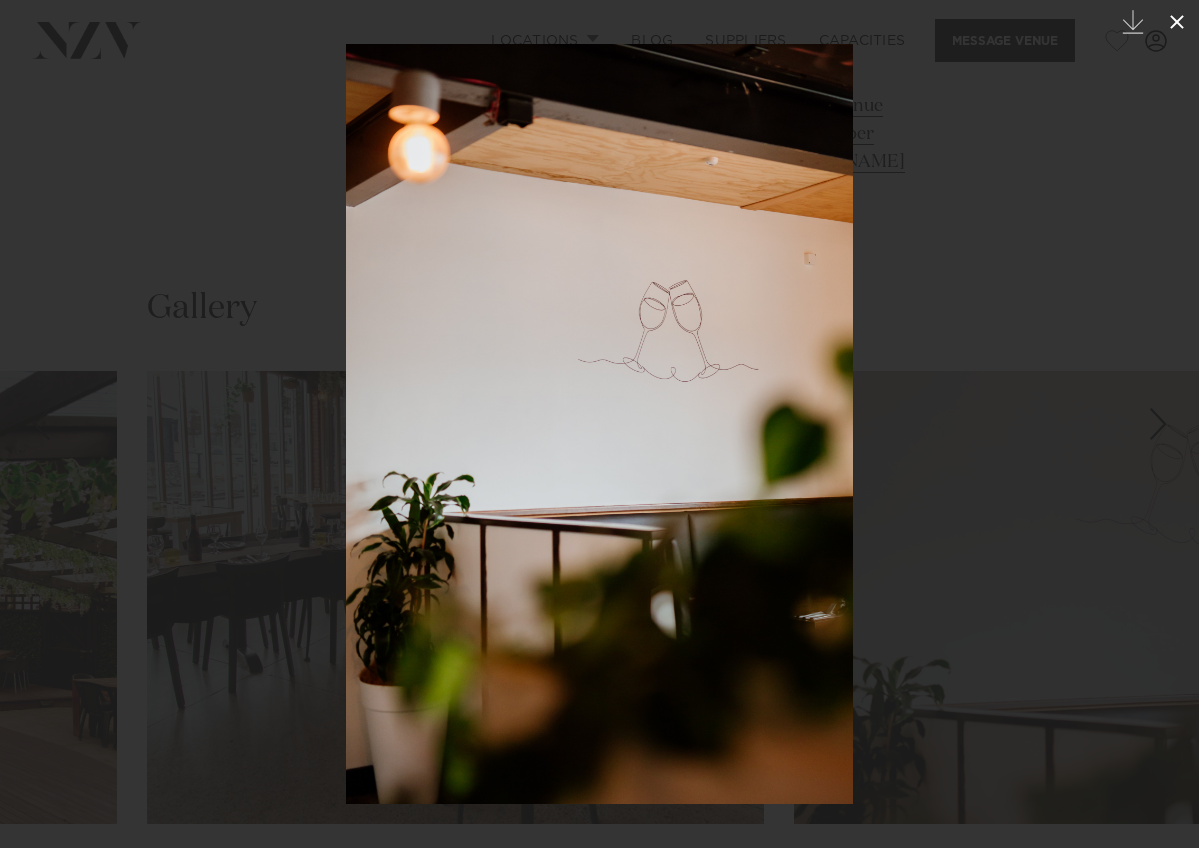 click 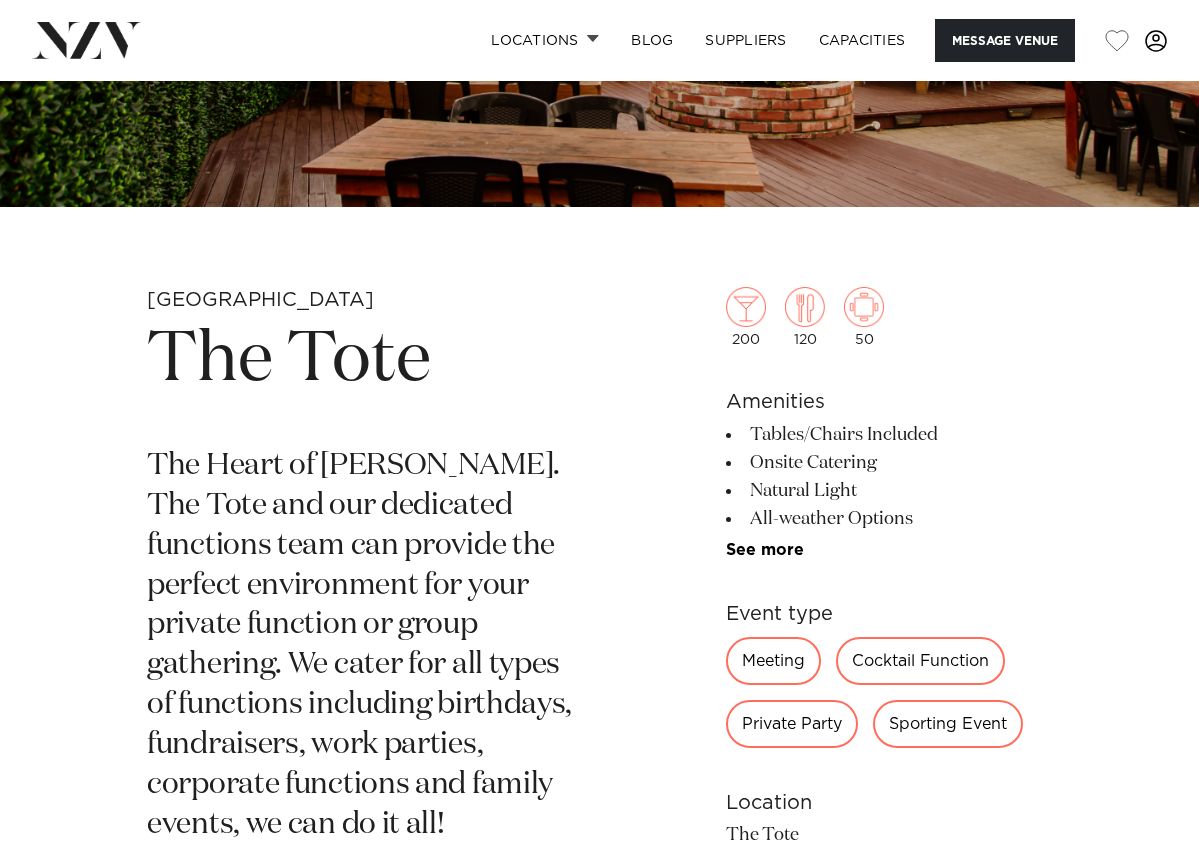 scroll, scrollTop: 425, scrollLeft: 0, axis: vertical 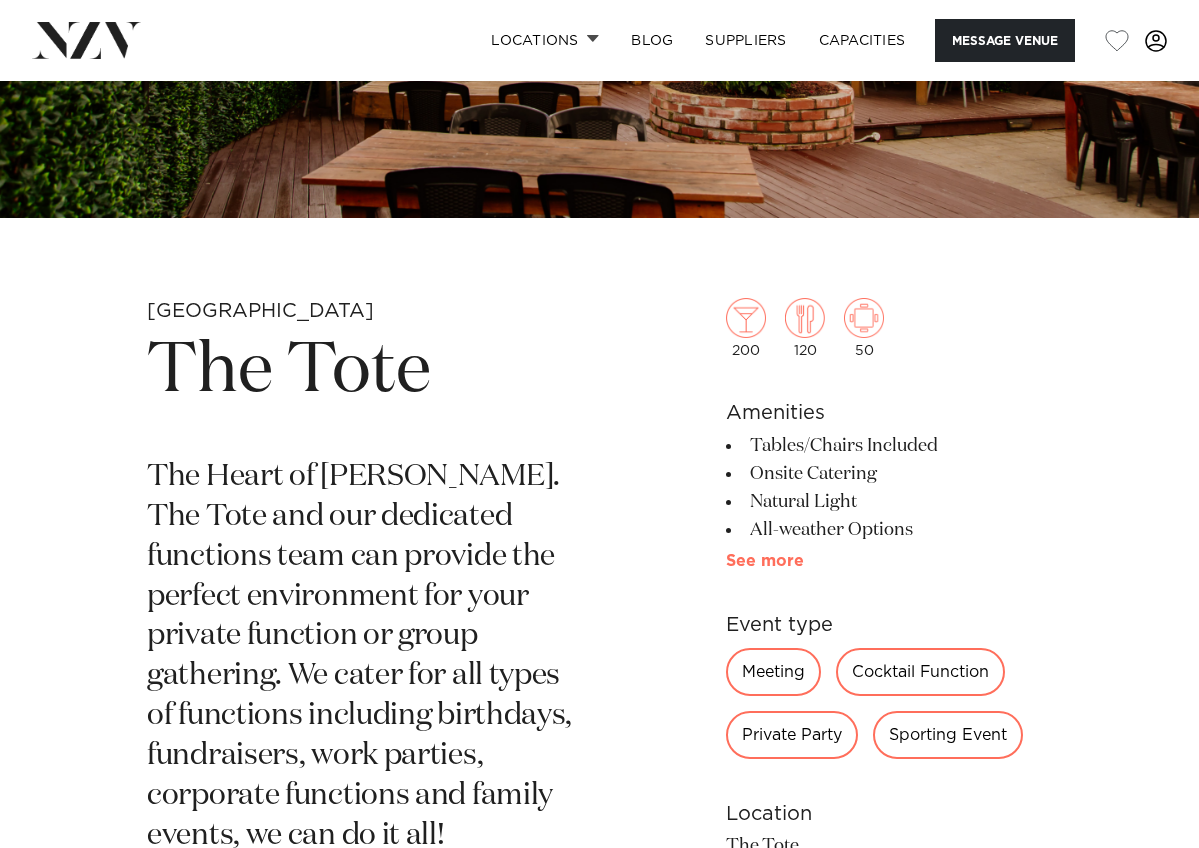 click on "See more" at bounding box center (804, 561) 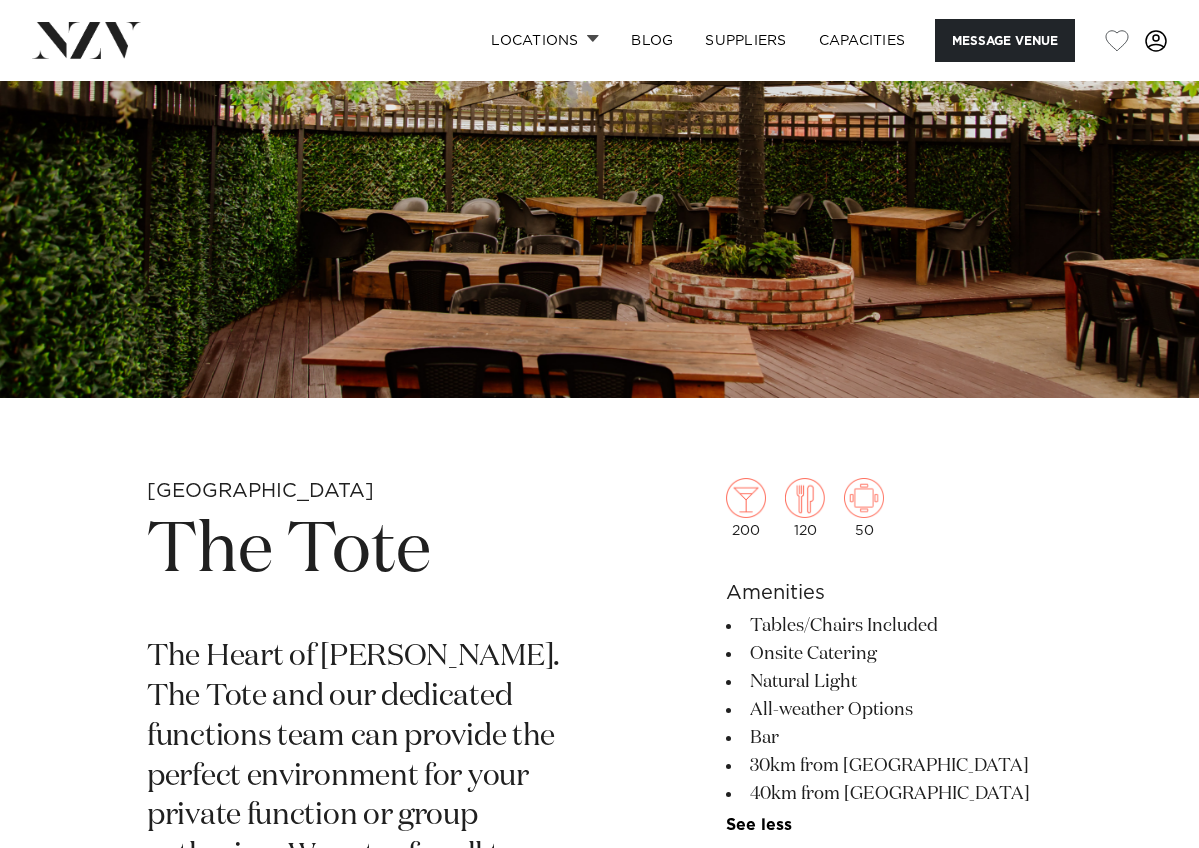 scroll, scrollTop: 0, scrollLeft: 0, axis: both 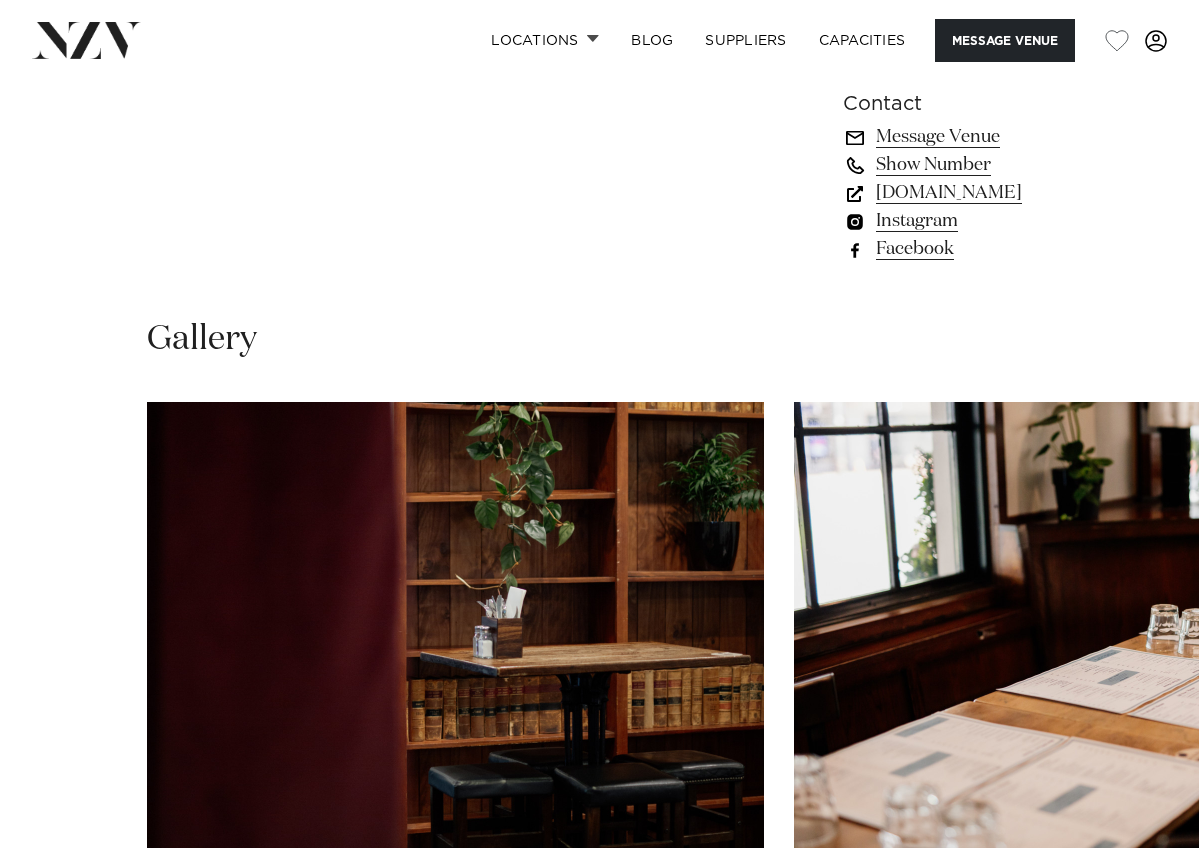click at bounding box center (1139, 919) 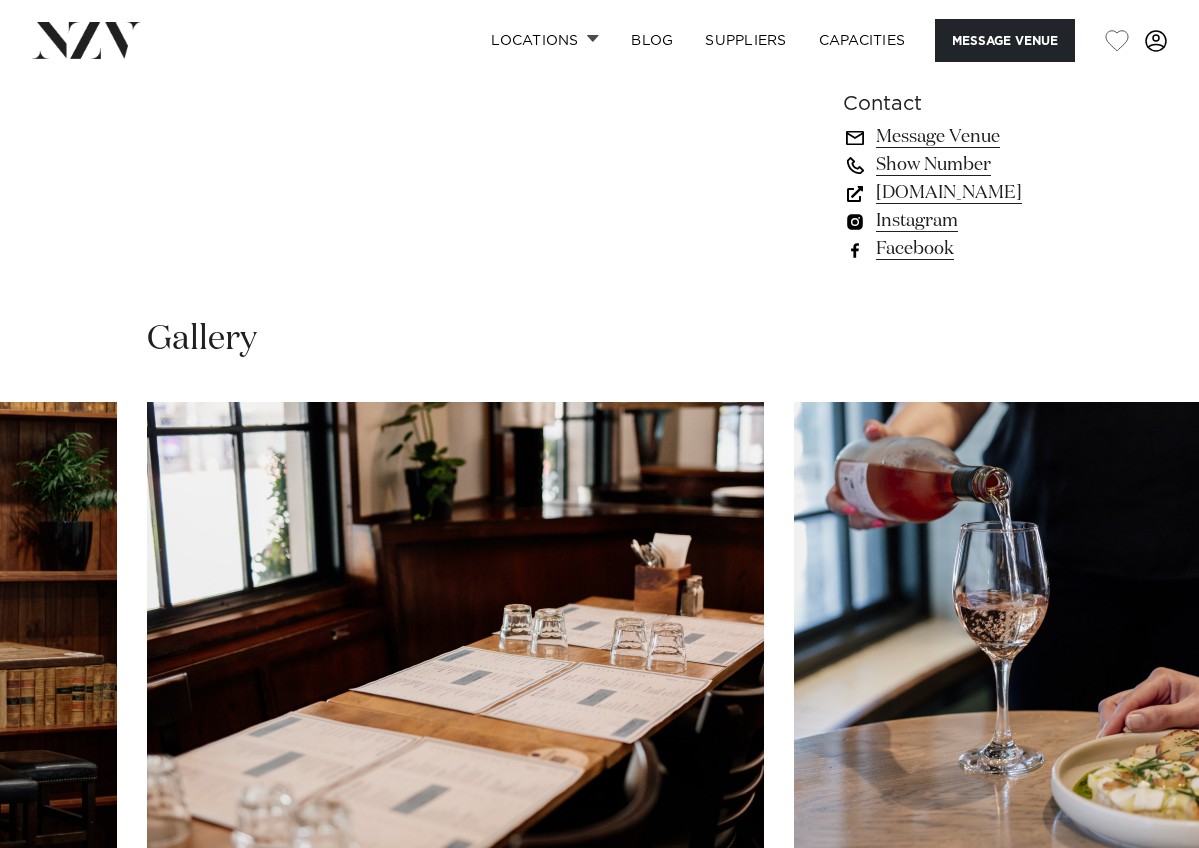 click at bounding box center (1139, 919) 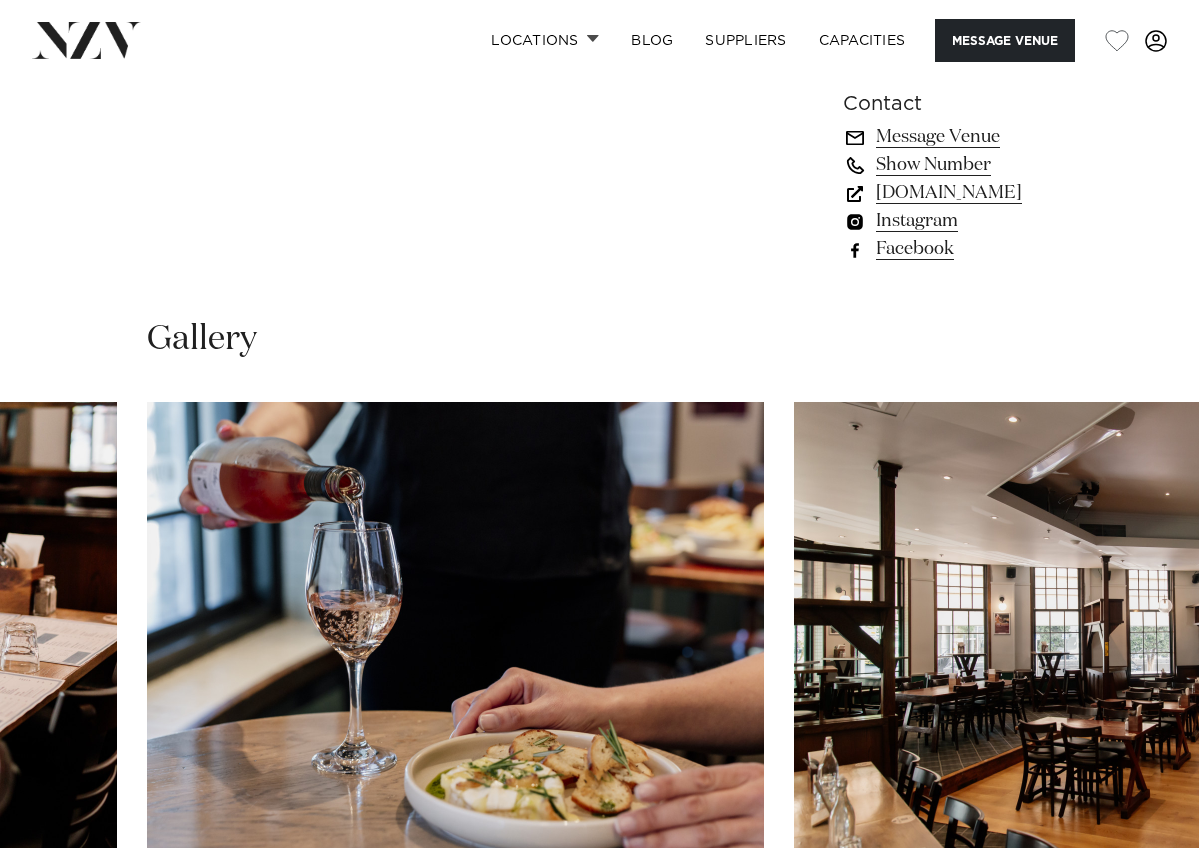 click at bounding box center [1139, 919] 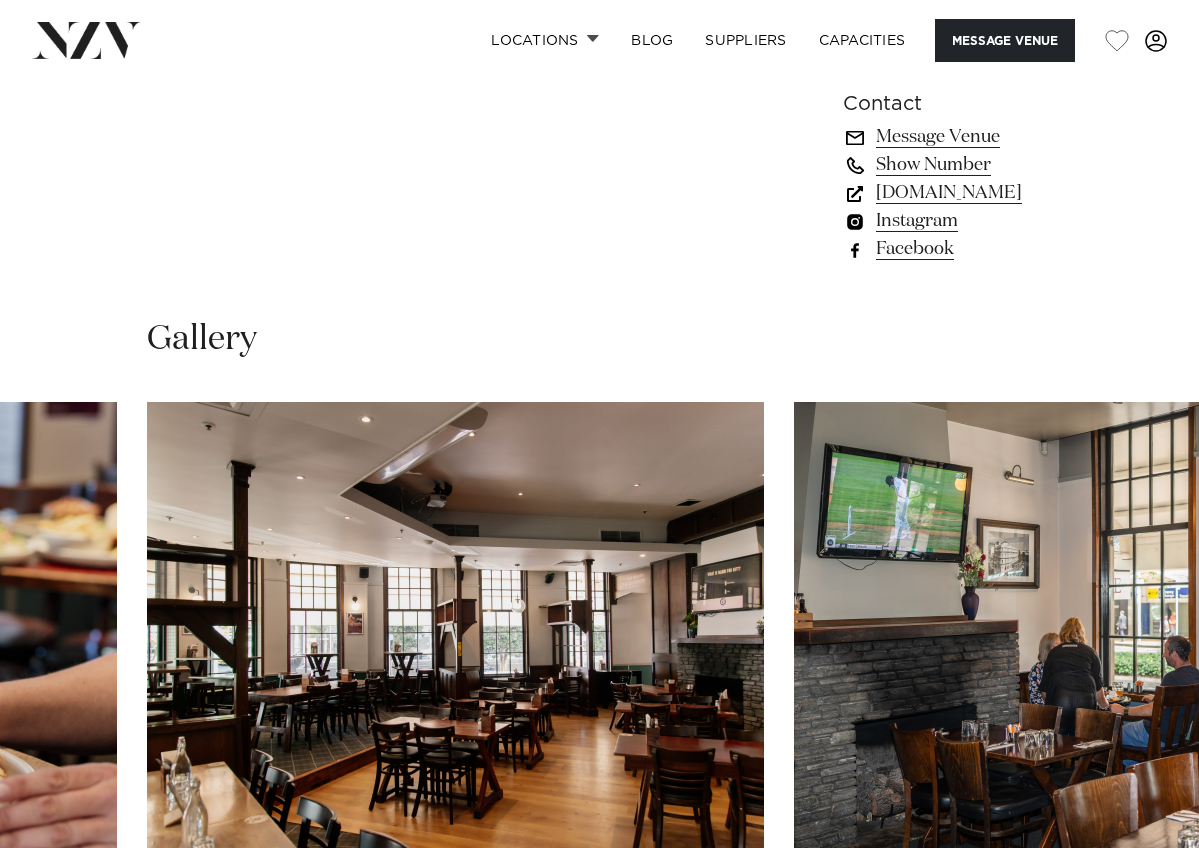 click at bounding box center (1139, 919) 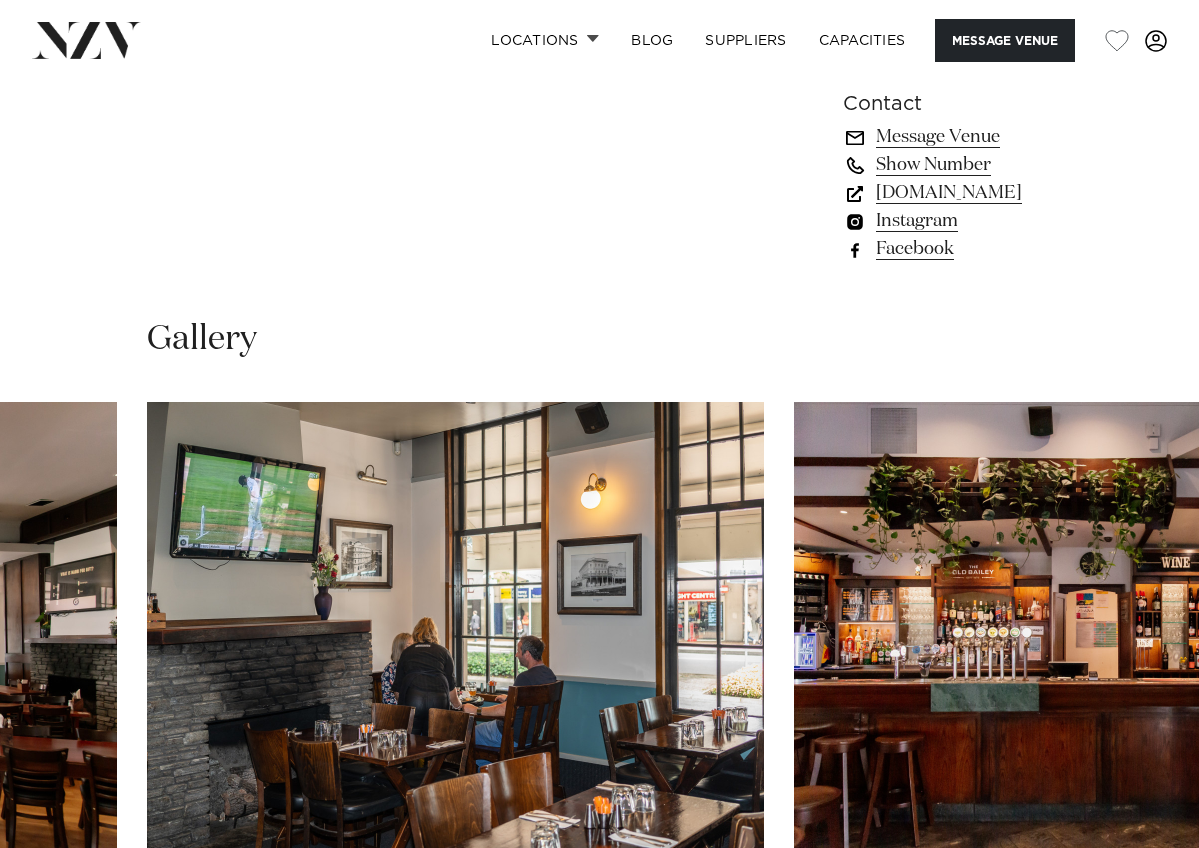 click at bounding box center (1139, 919) 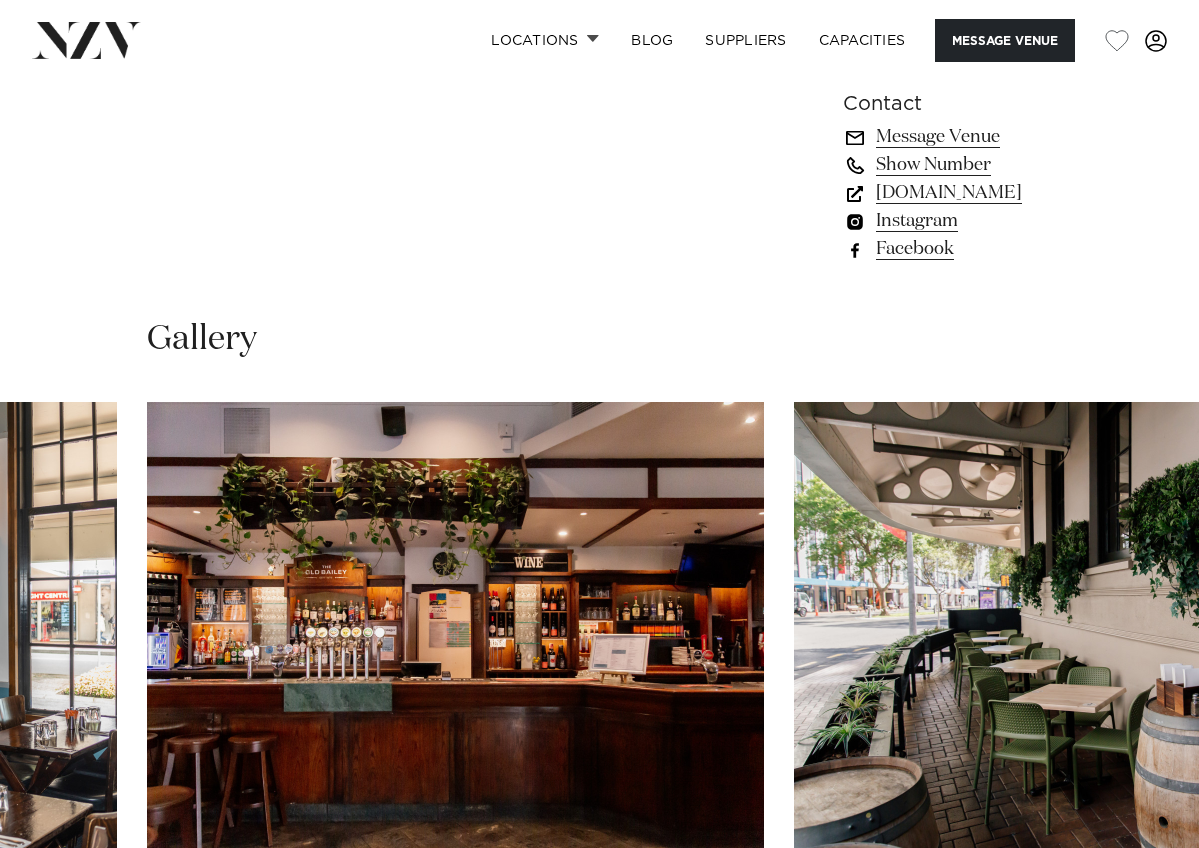 click at bounding box center [1139, 919] 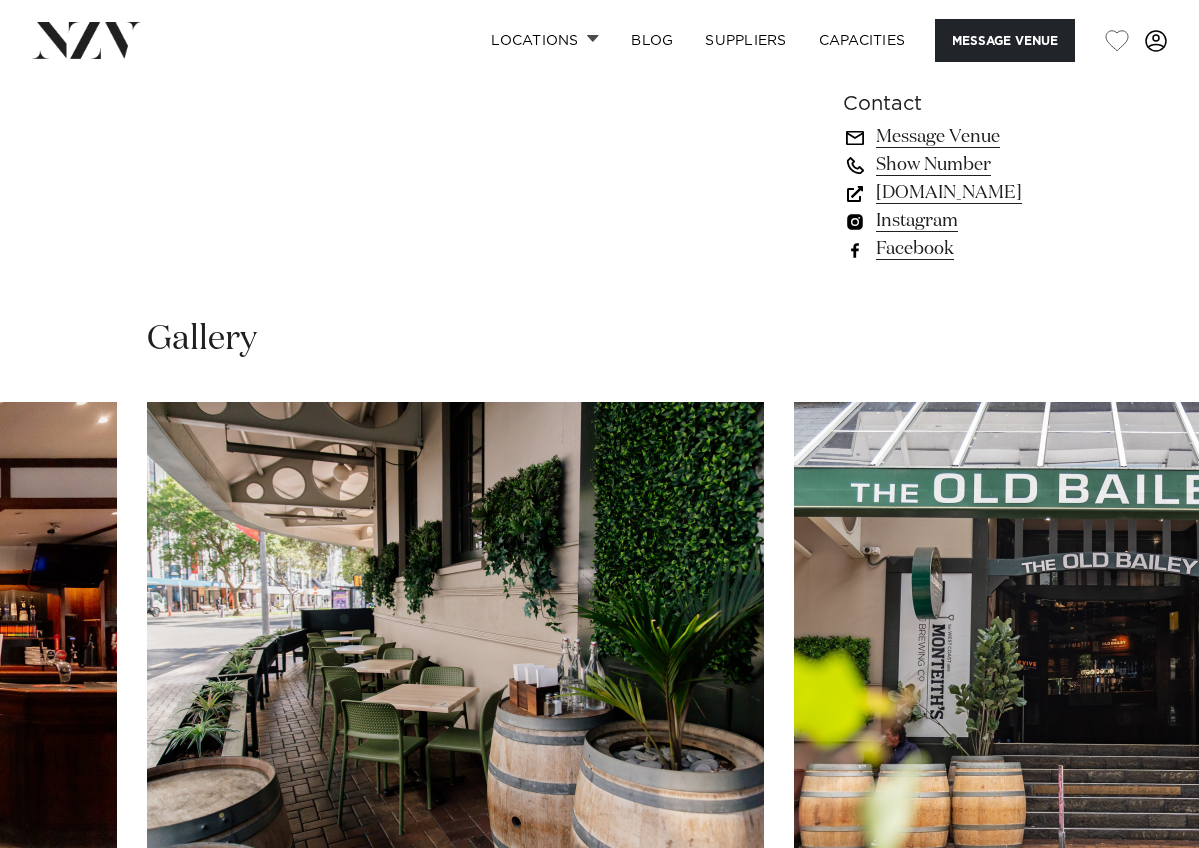 click at bounding box center [1139, 919] 